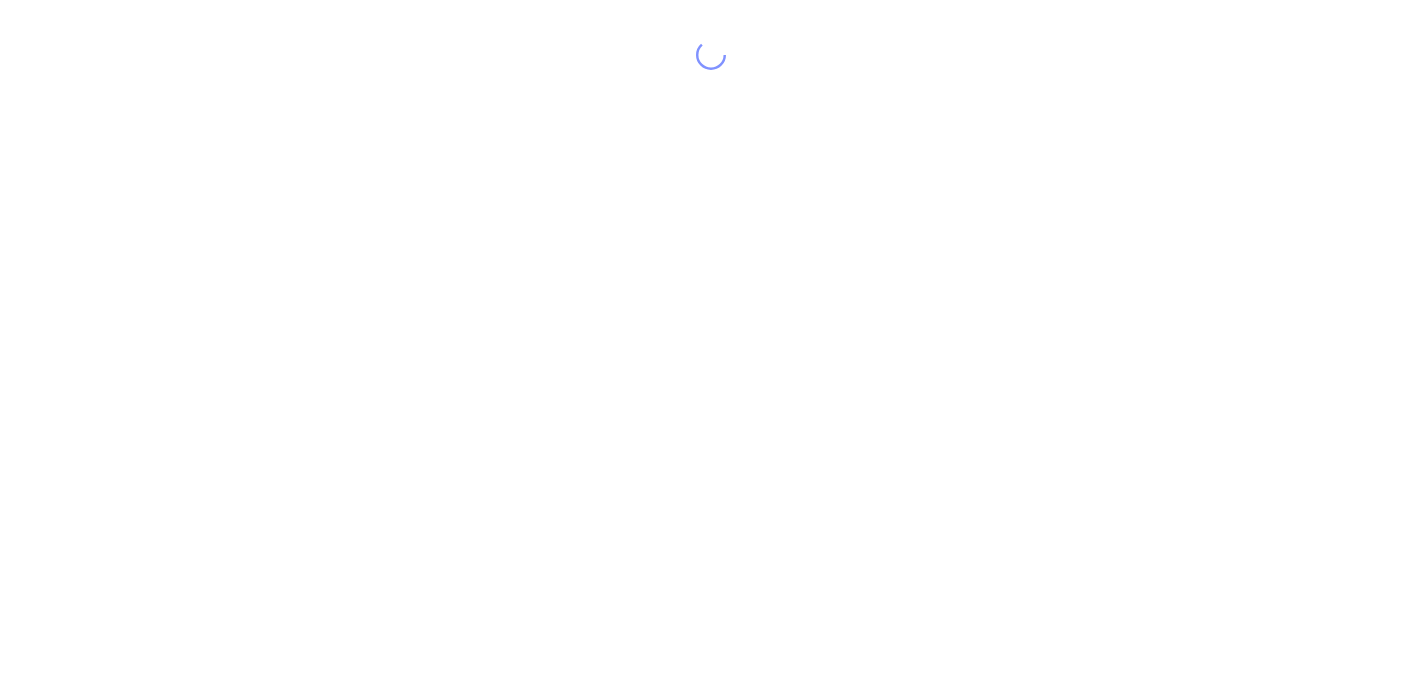scroll, scrollTop: 0, scrollLeft: 0, axis: both 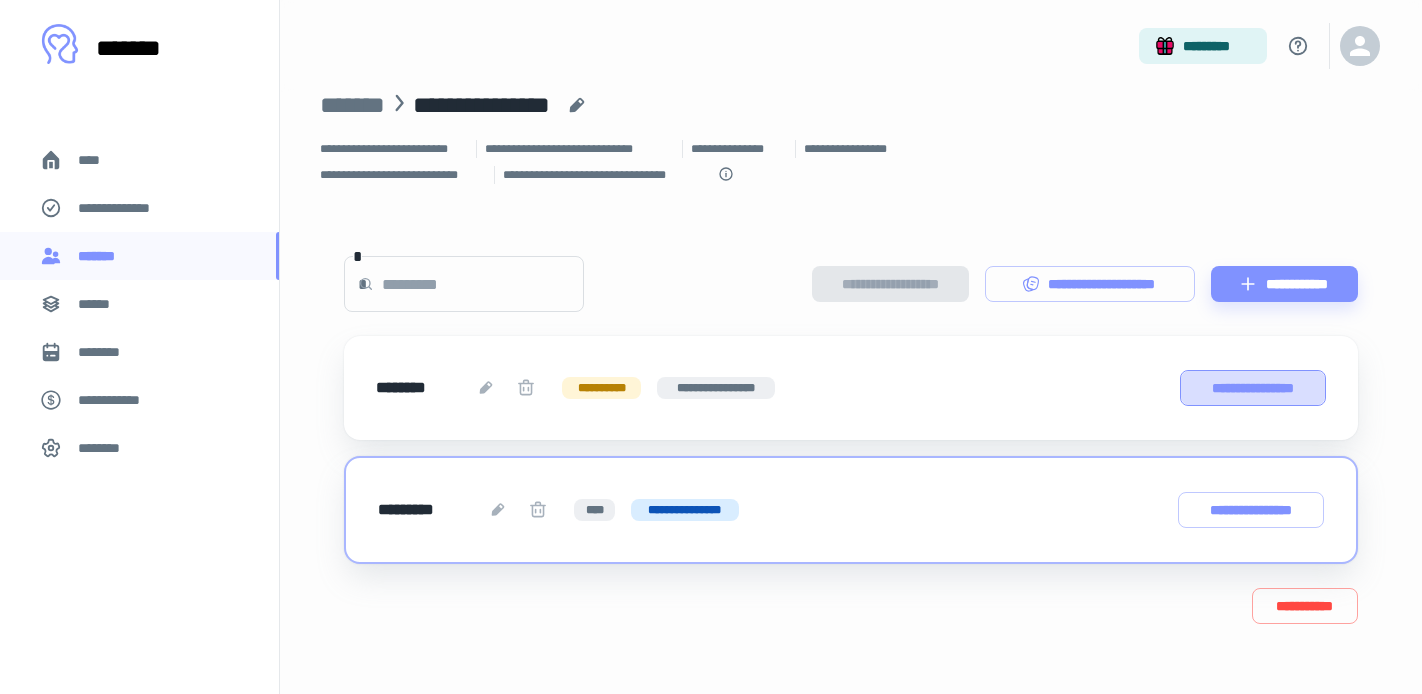 click on "**********" at bounding box center (1253, 388) 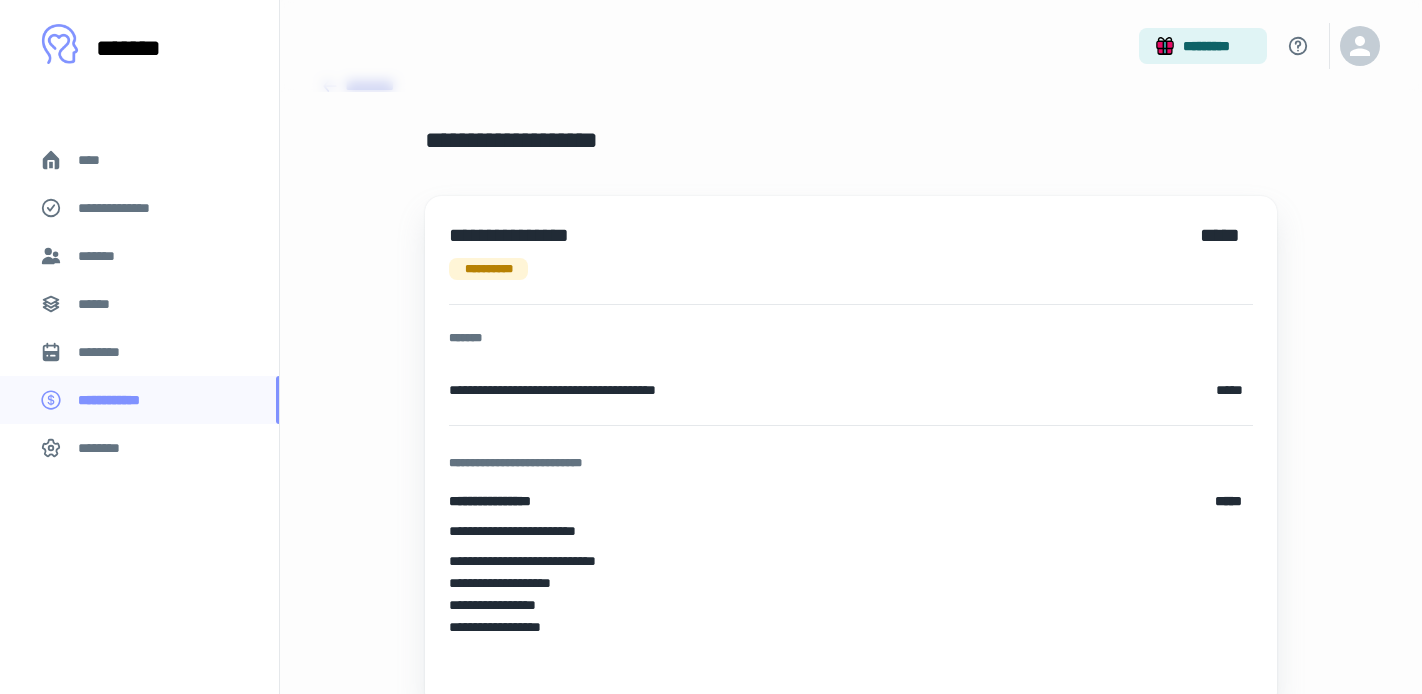 scroll, scrollTop: 0, scrollLeft: 0, axis: both 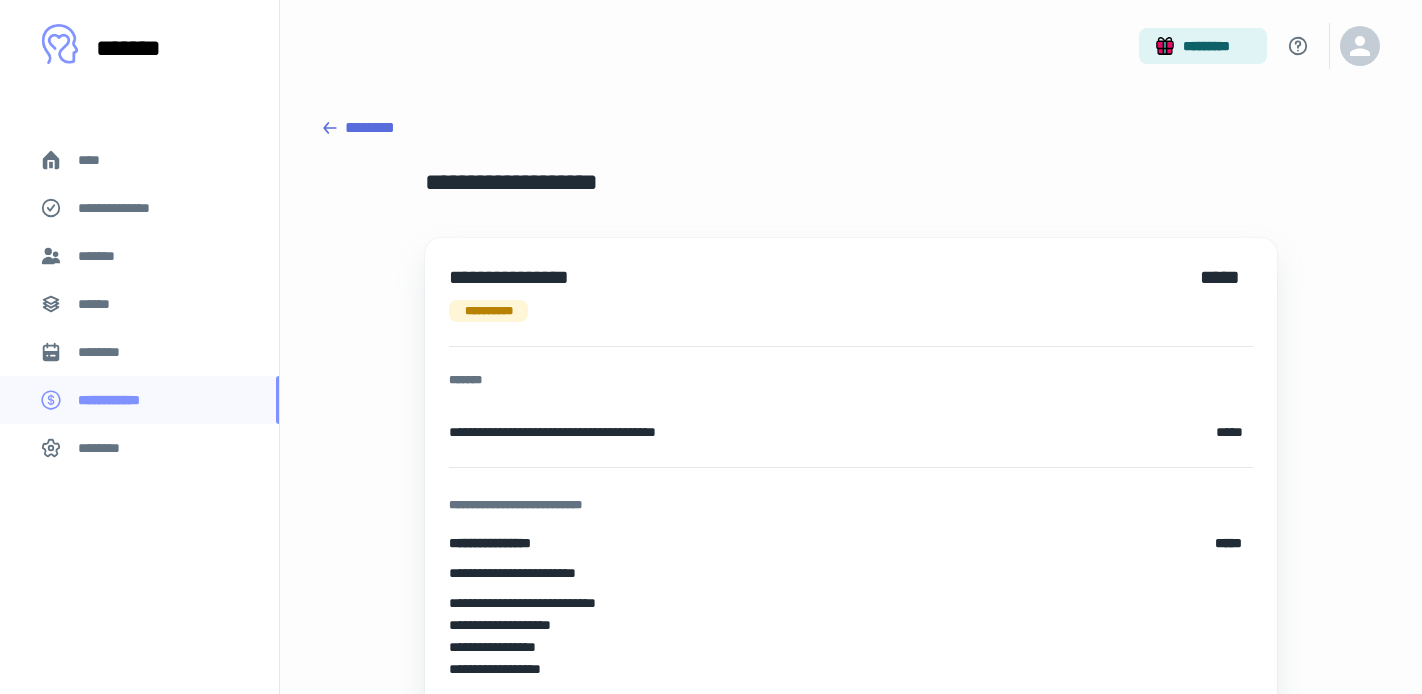 click on "********" at bounding box center [851, 128] 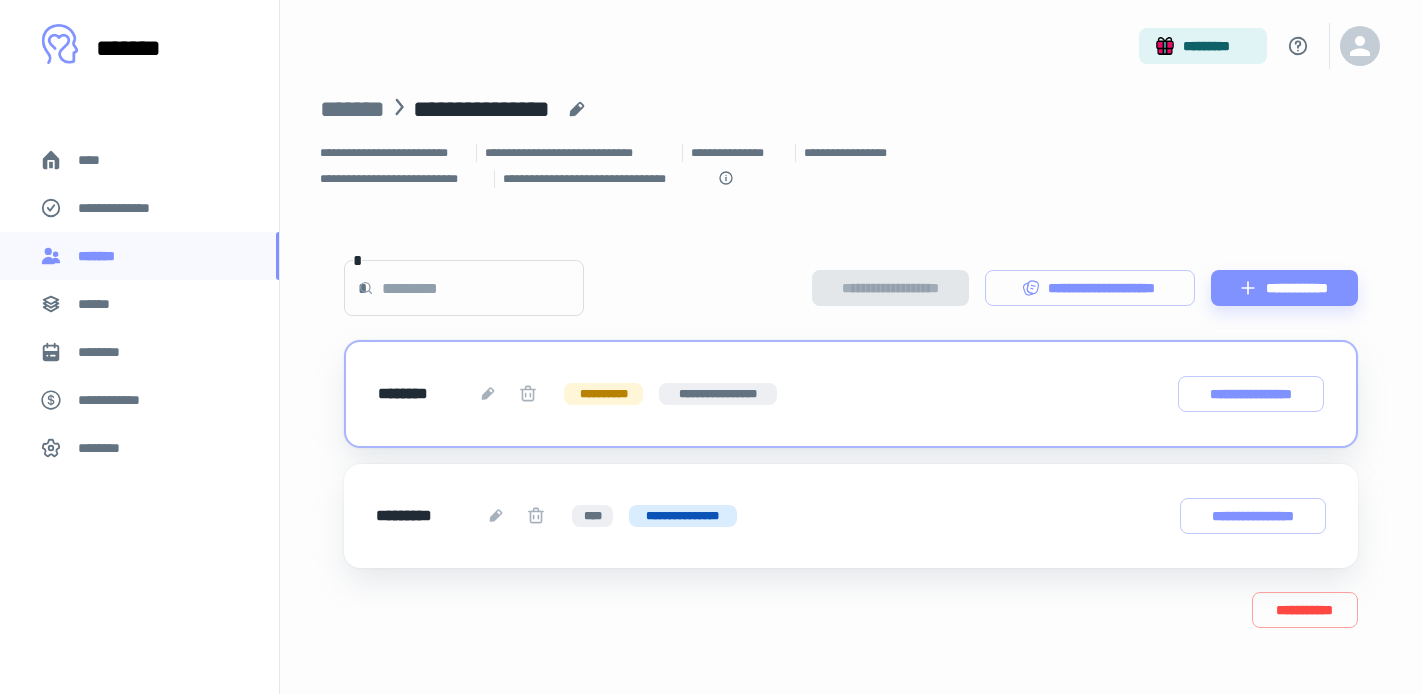 scroll, scrollTop: 0, scrollLeft: 0, axis: both 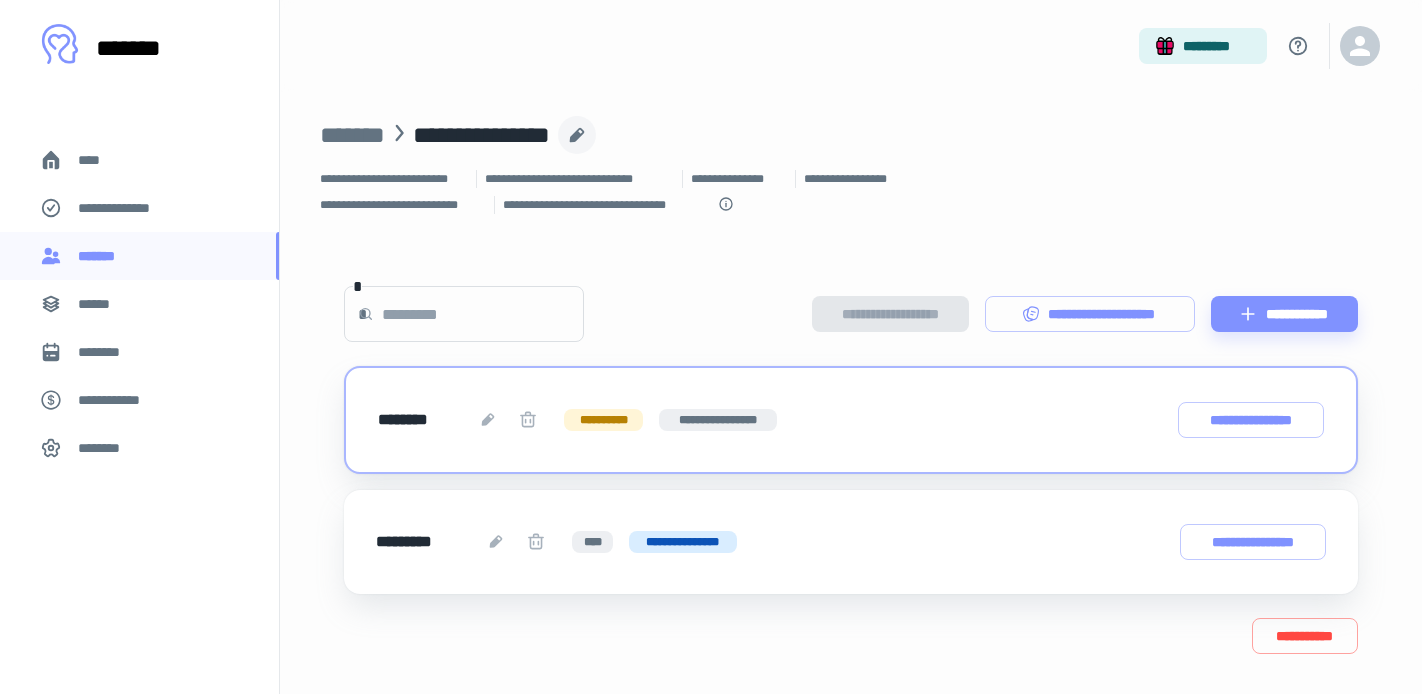 click 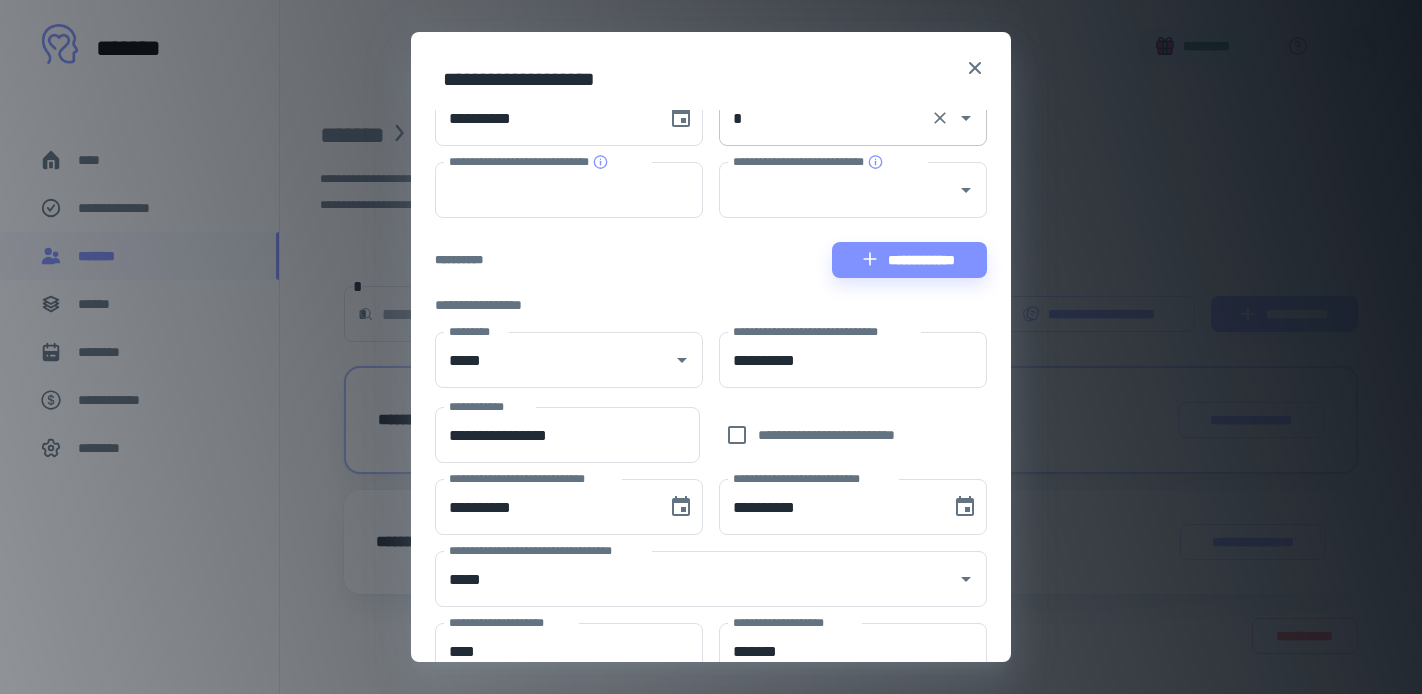 scroll, scrollTop: 0, scrollLeft: 0, axis: both 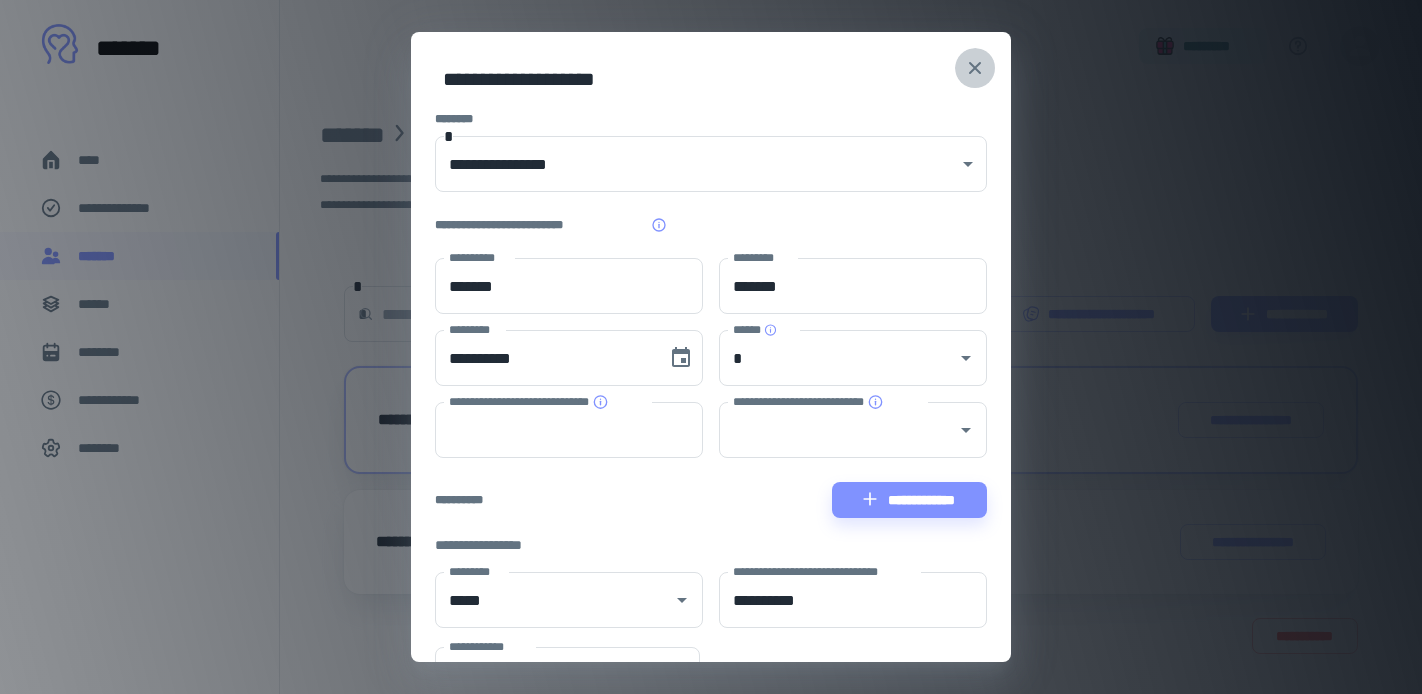 click 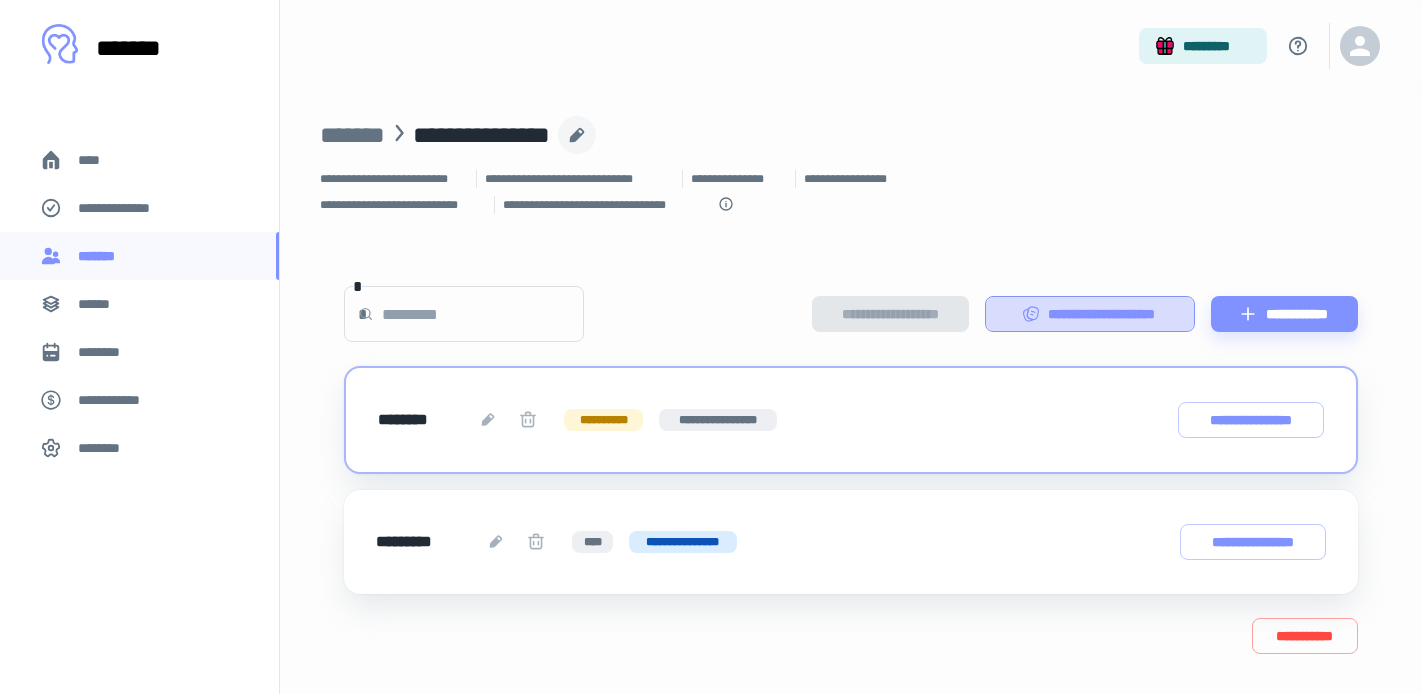 click on "**********" at bounding box center [1090, 314] 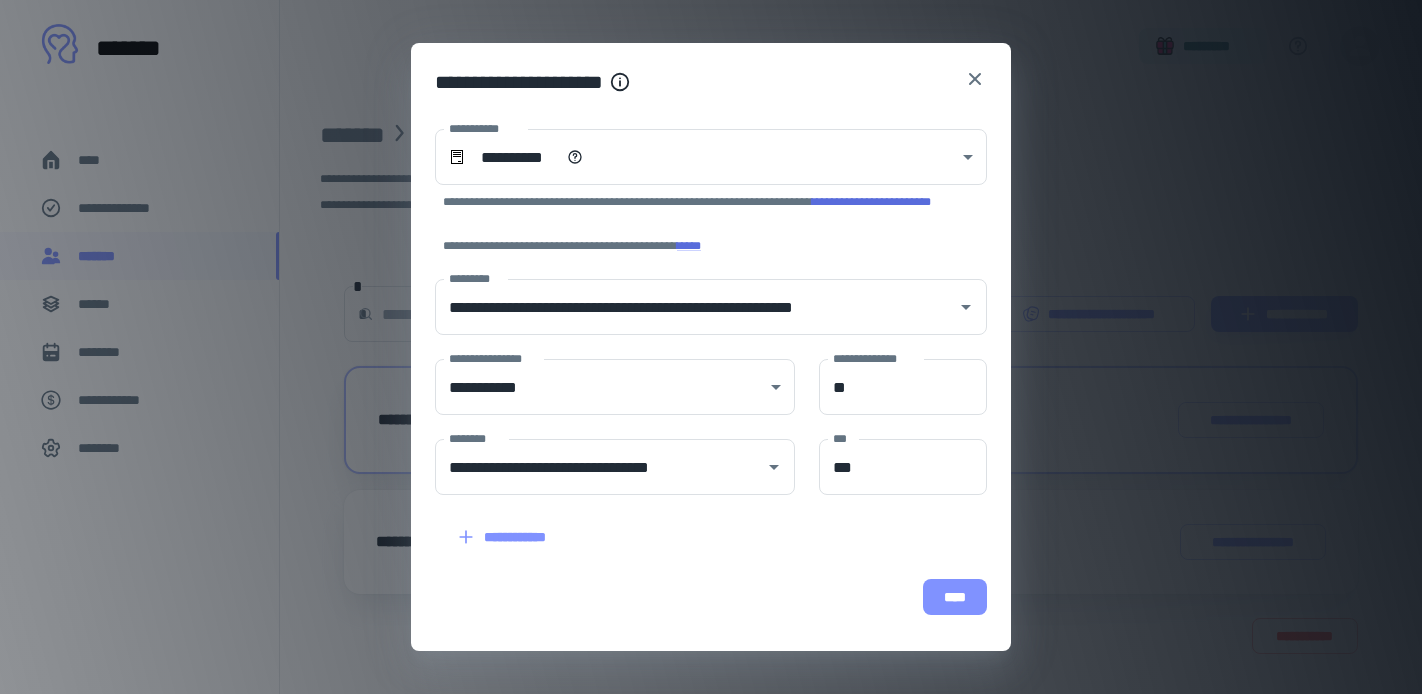 click on "****" at bounding box center (955, 597) 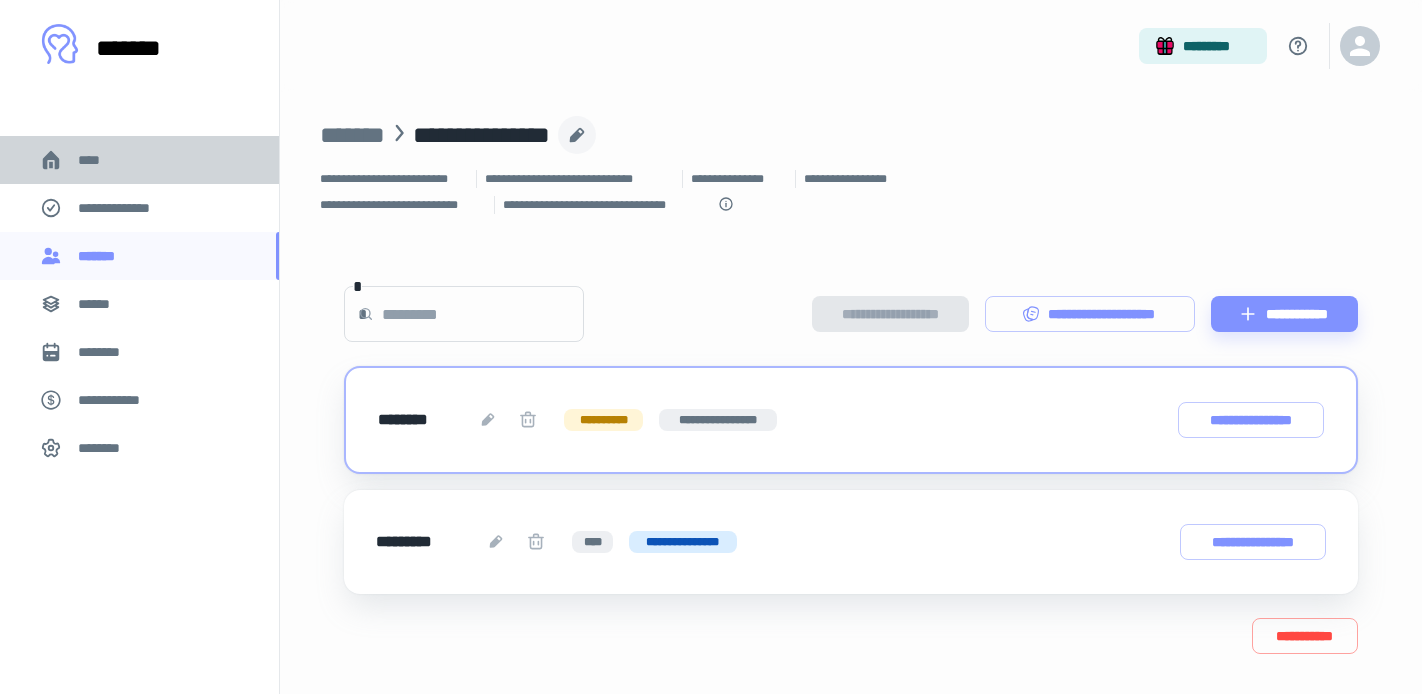 click on "****" at bounding box center [139, 160] 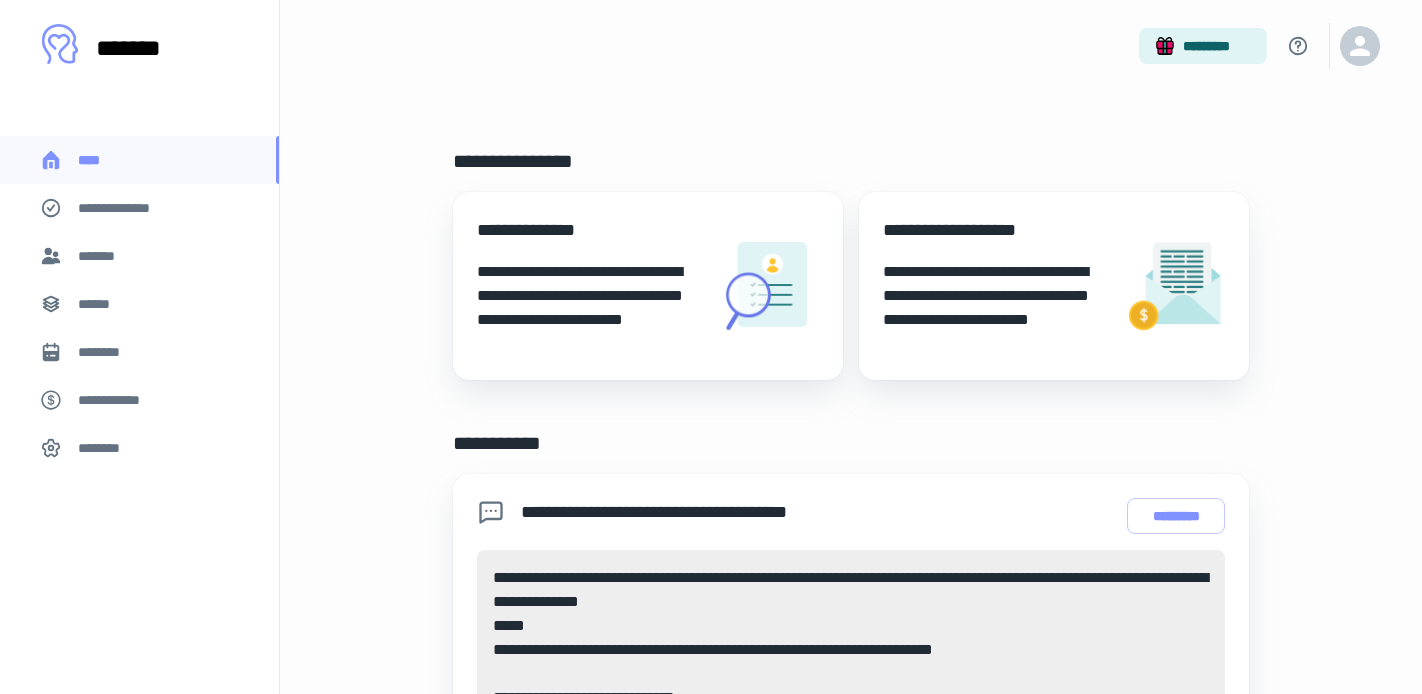 scroll, scrollTop: 0, scrollLeft: 0, axis: both 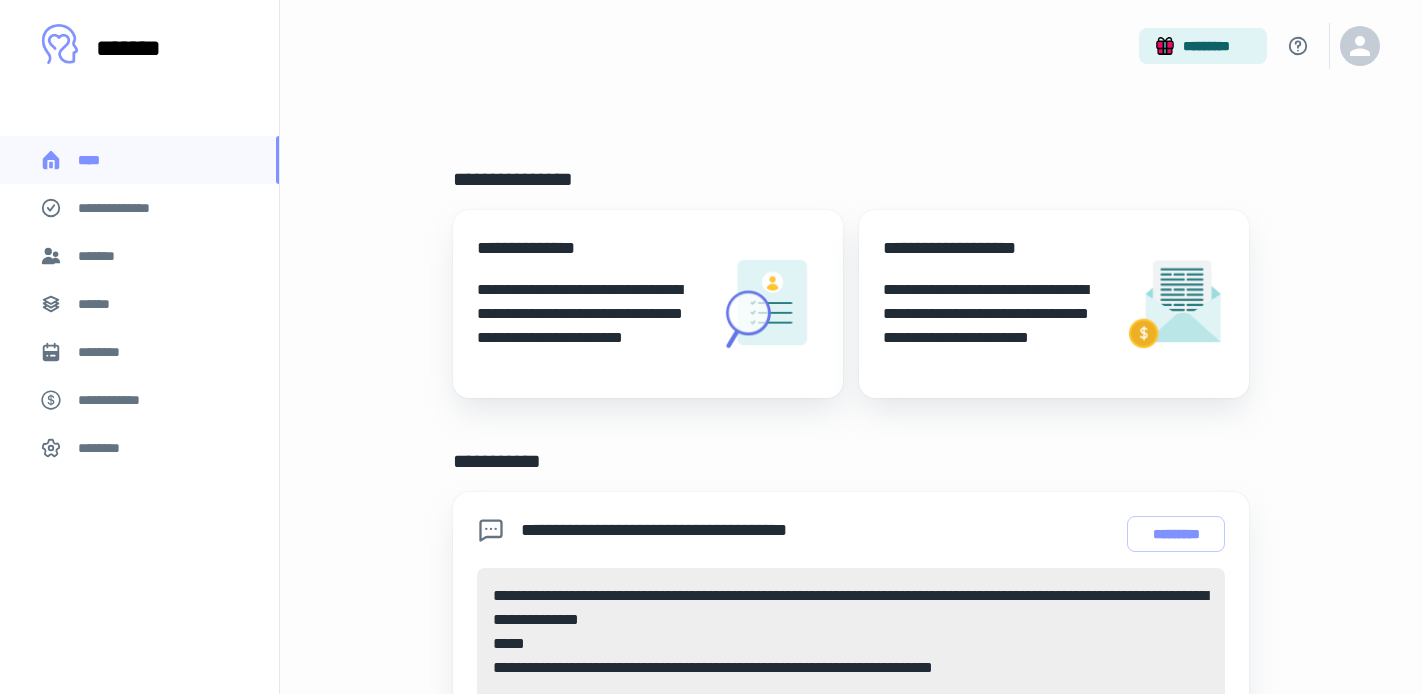 click on "*******" at bounding box center (139, 256) 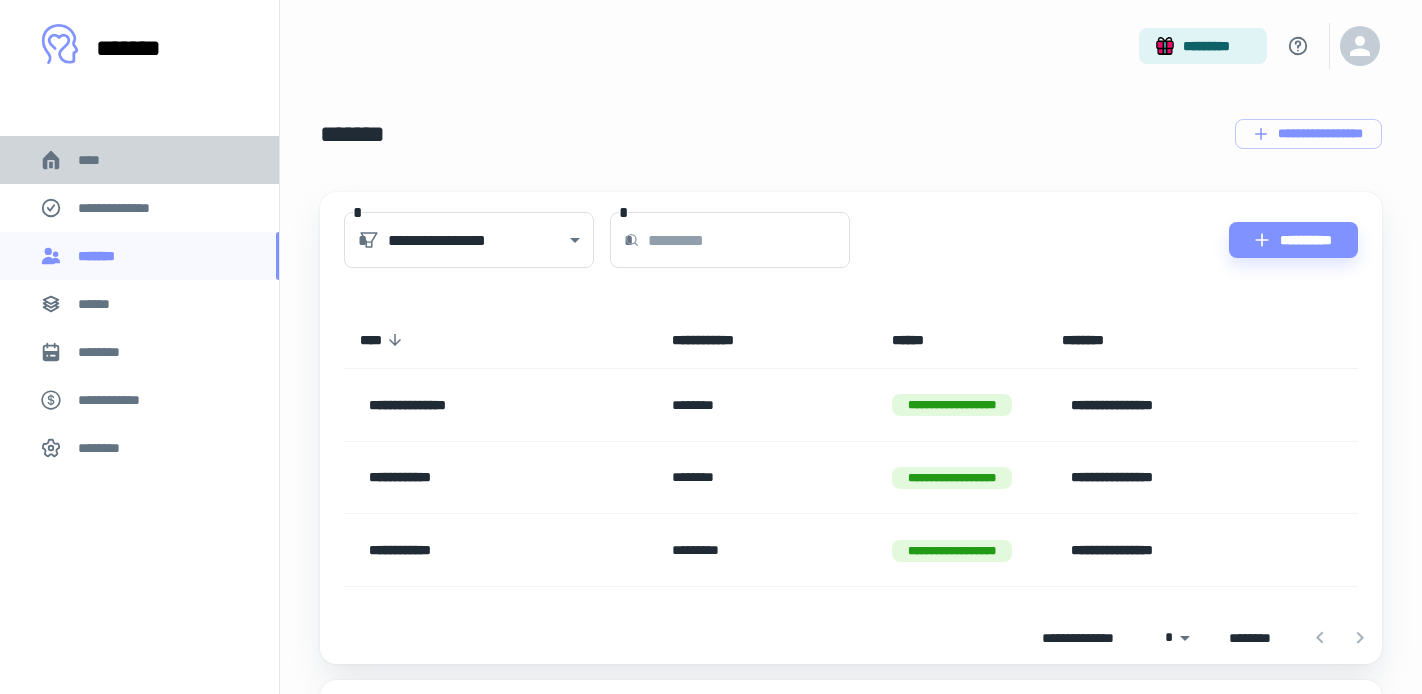 click on "****" at bounding box center (139, 160) 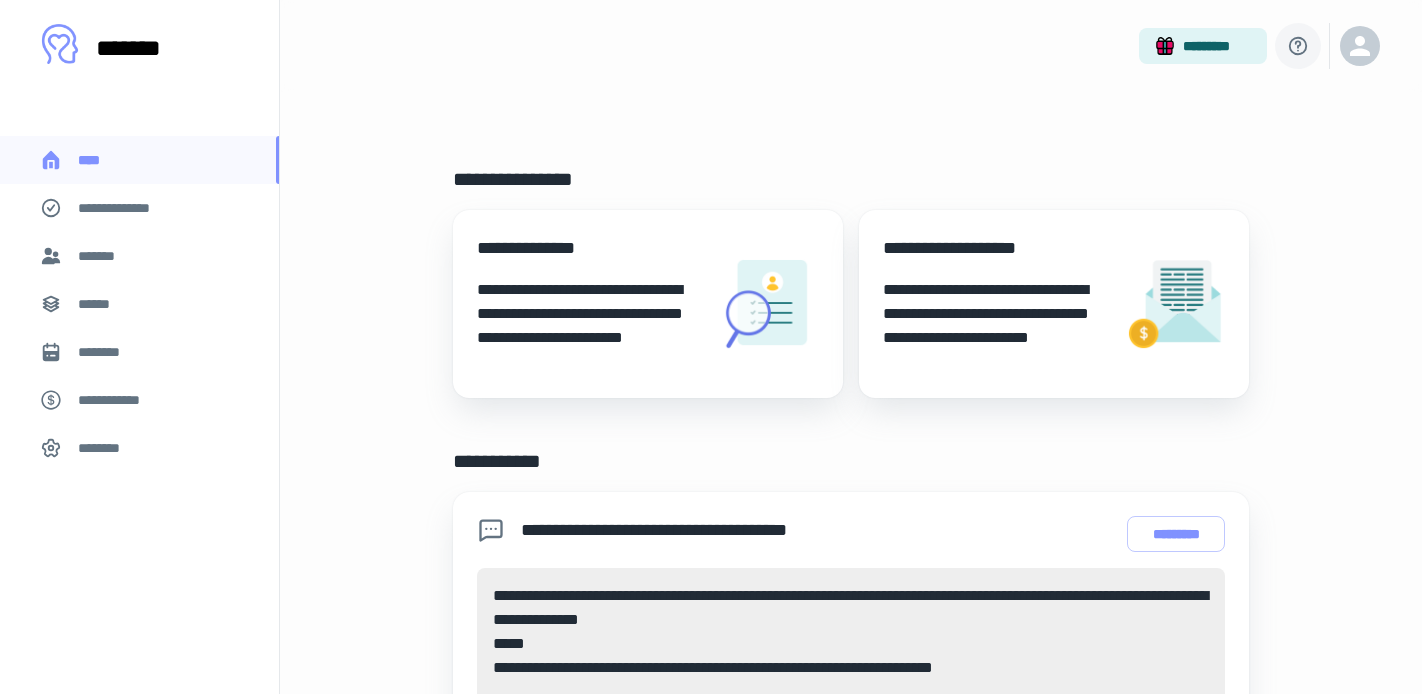 click 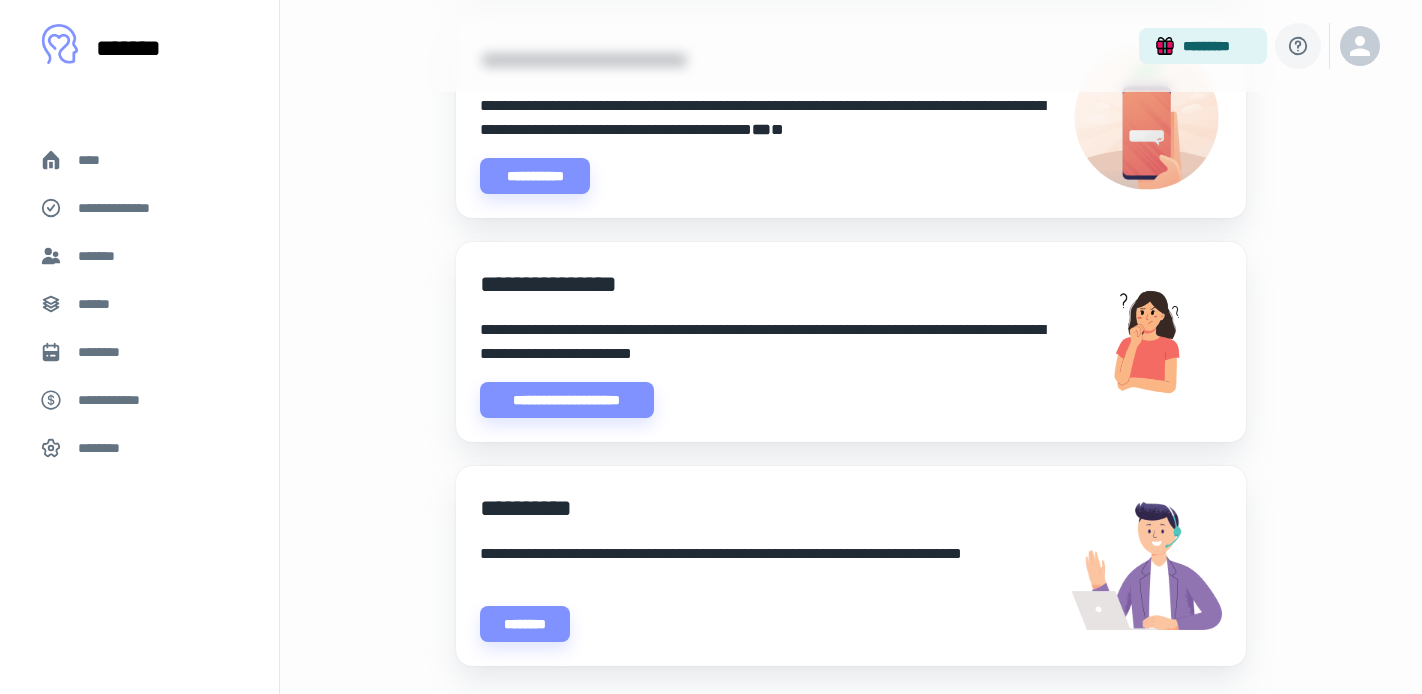scroll, scrollTop: 529, scrollLeft: 0, axis: vertical 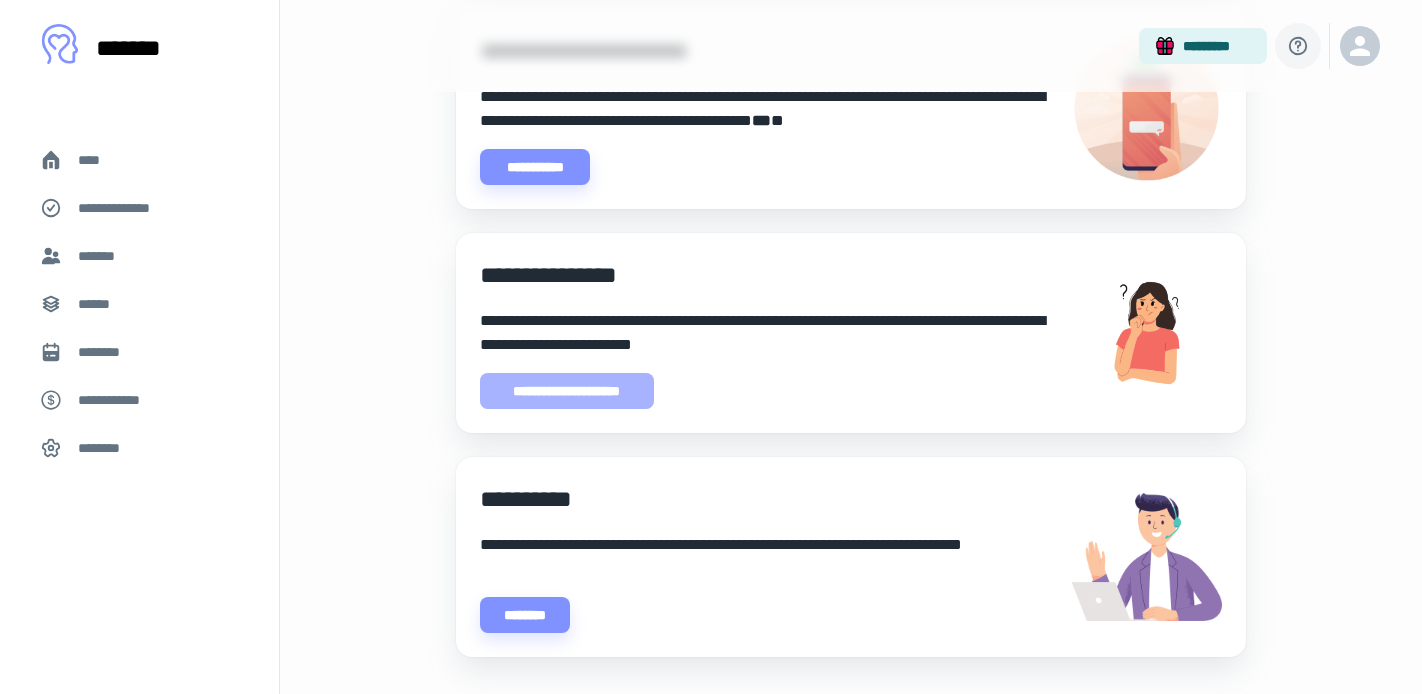 click on "**********" at bounding box center [567, 391] 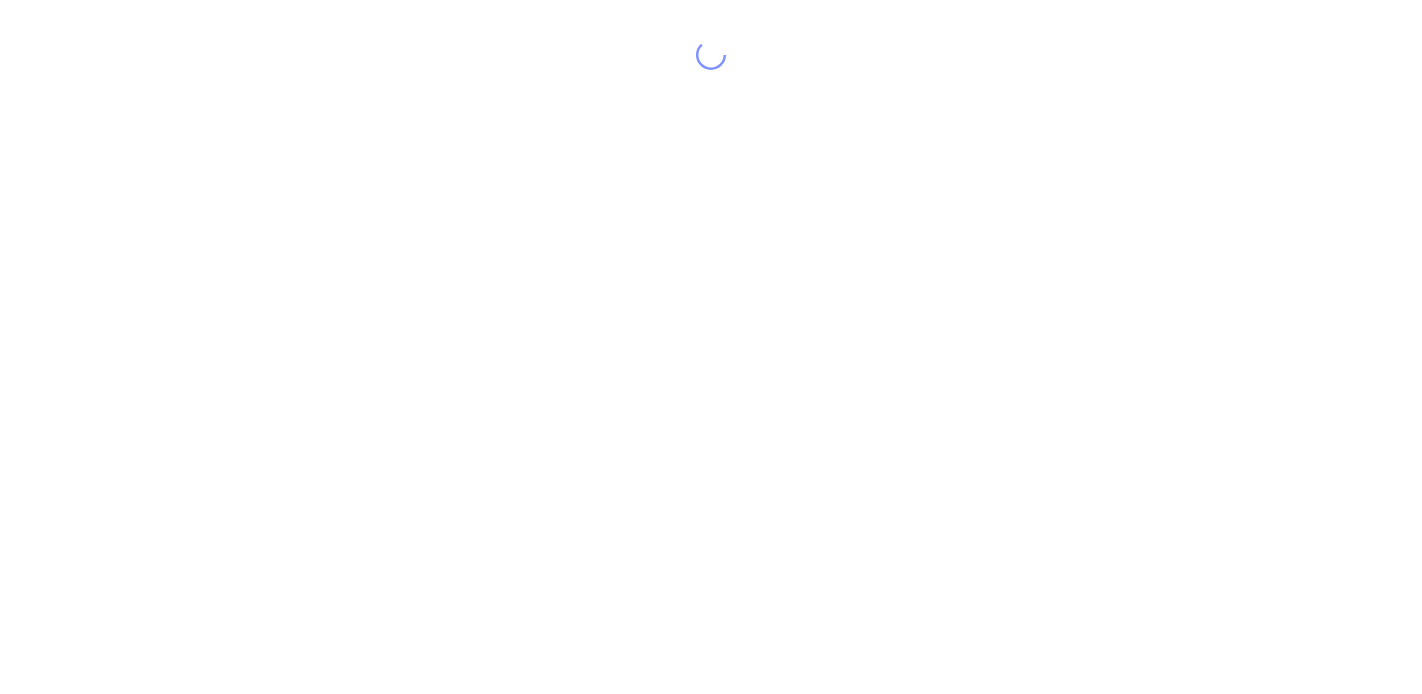 scroll, scrollTop: 0, scrollLeft: 0, axis: both 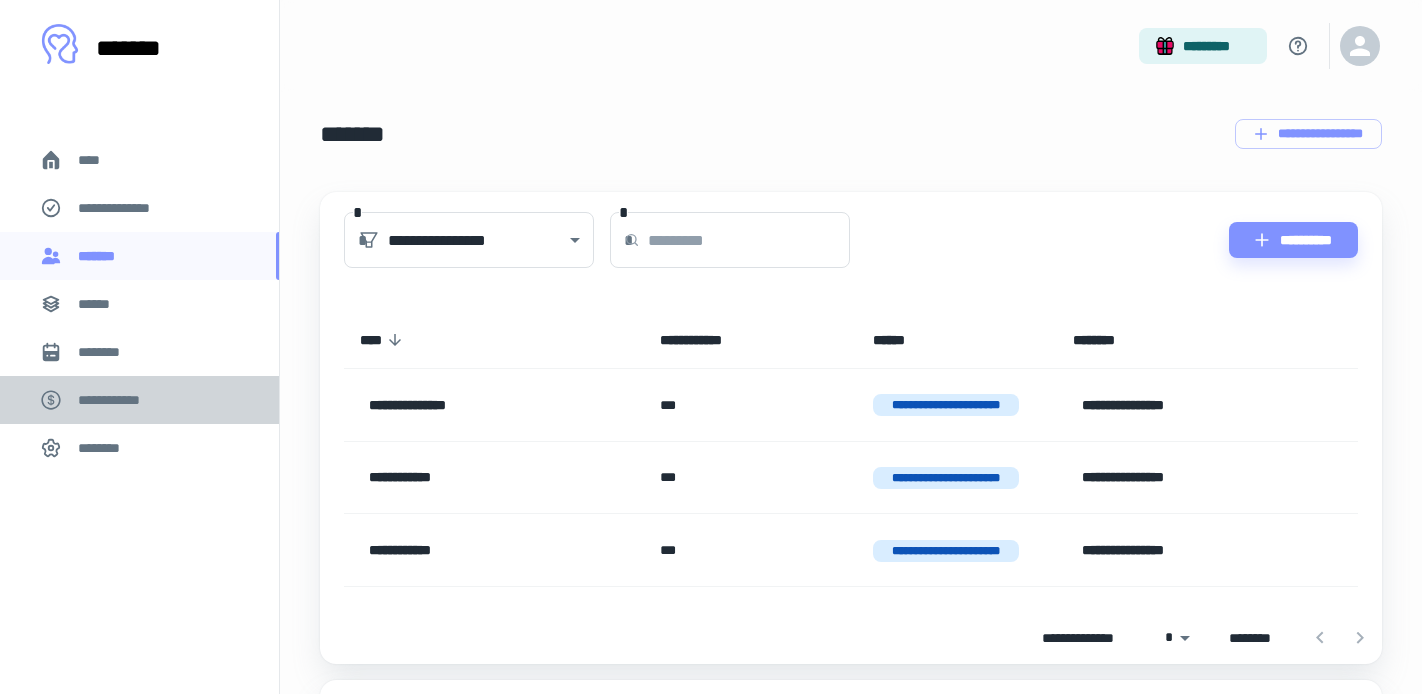 click on "**********" at bounding box center [119, 400] 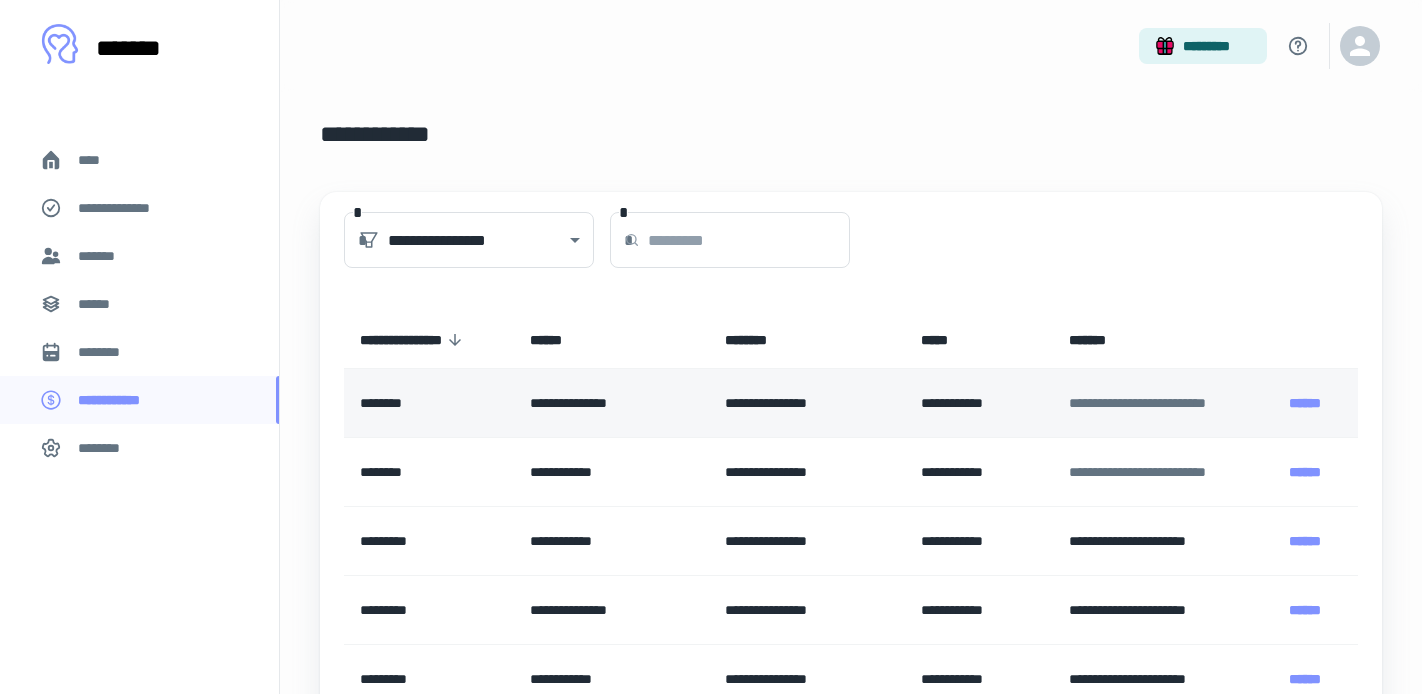 click on "******" at bounding box center (1305, 403) 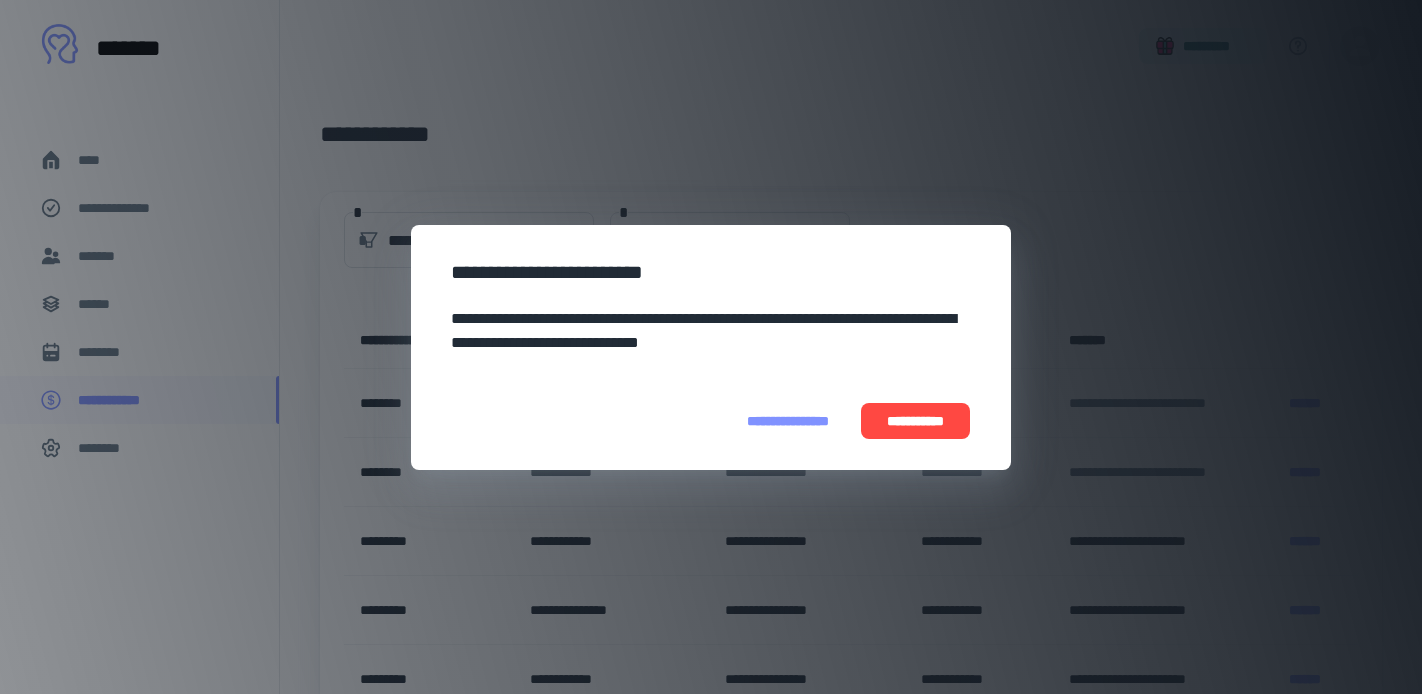 click on "**********" at bounding box center (915, 421) 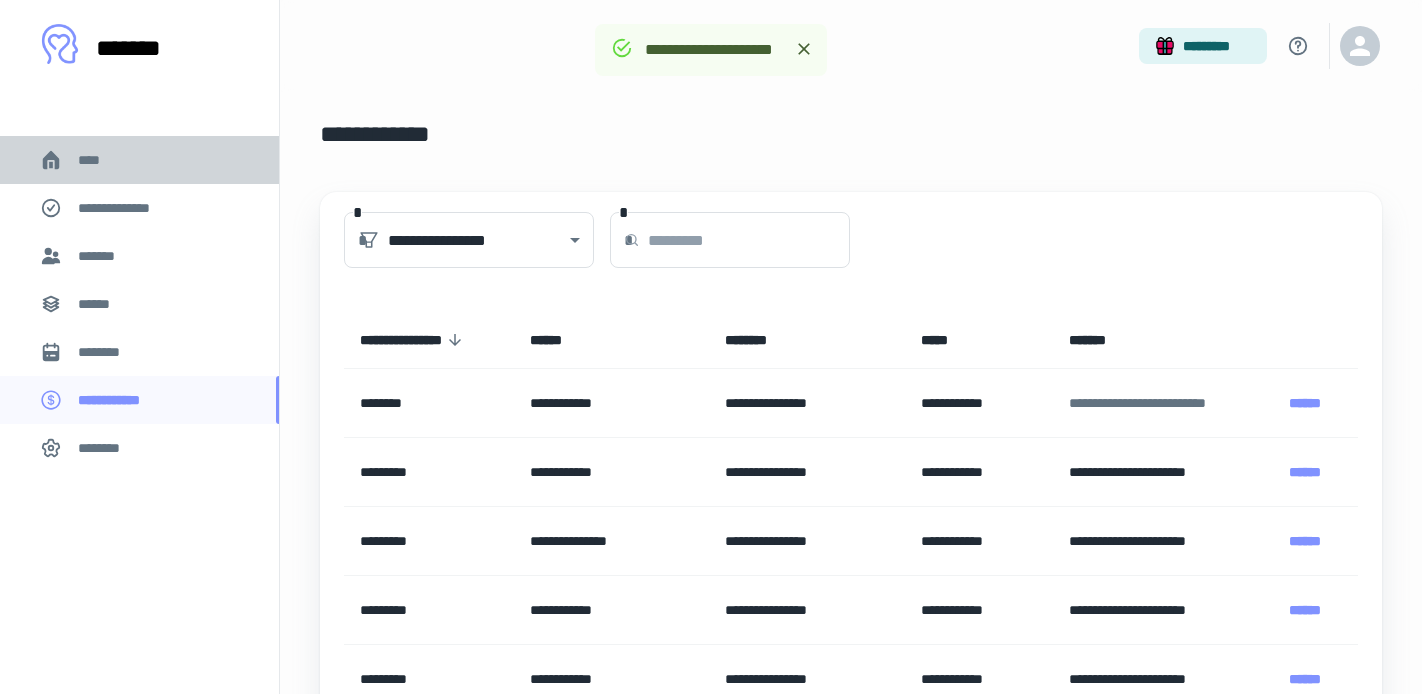 click on "****" at bounding box center (97, 160) 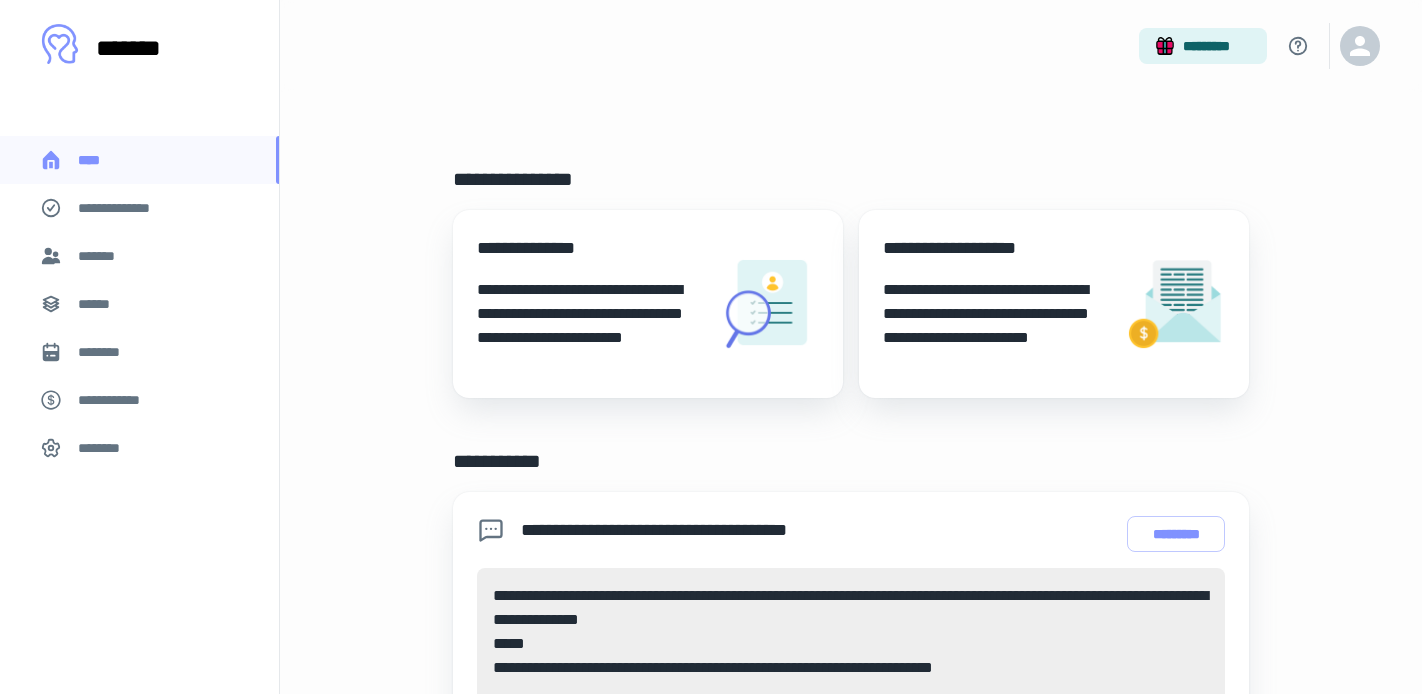 click on "********" at bounding box center [107, 352] 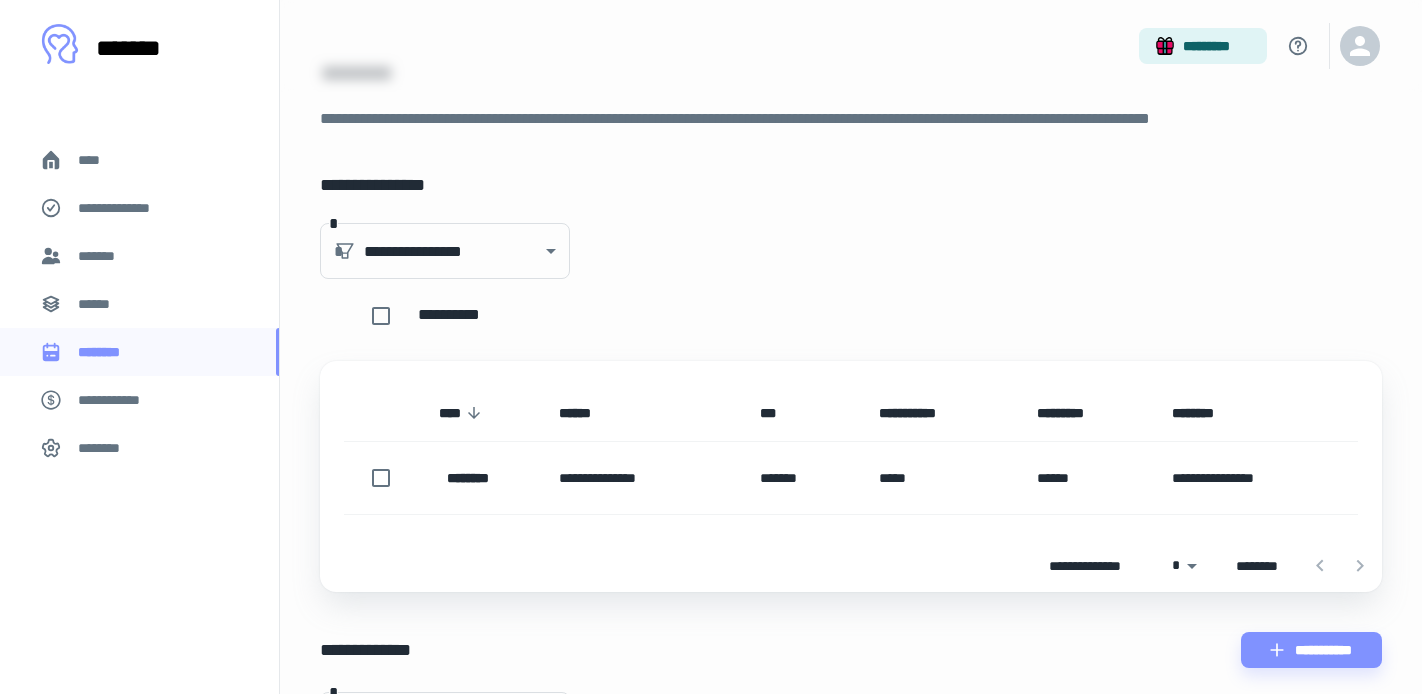scroll, scrollTop: 96, scrollLeft: 0, axis: vertical 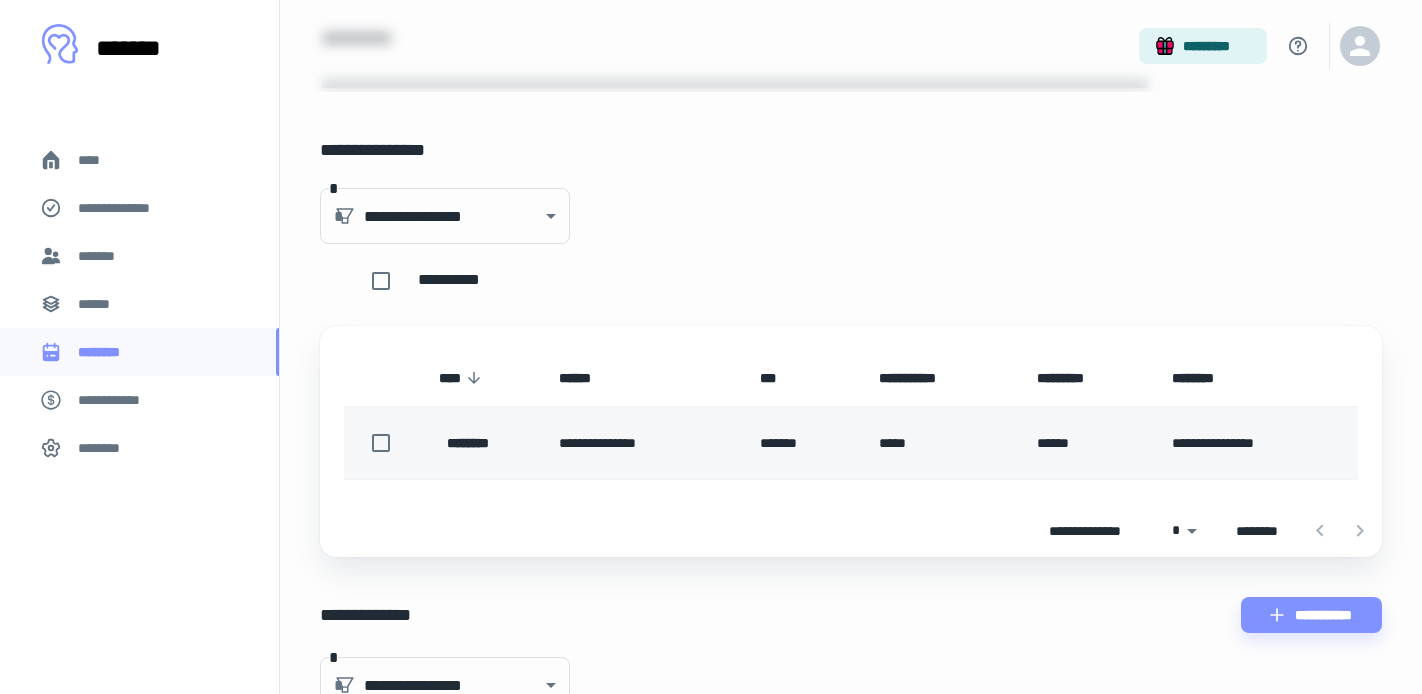 click at bounding box center (383, 443) 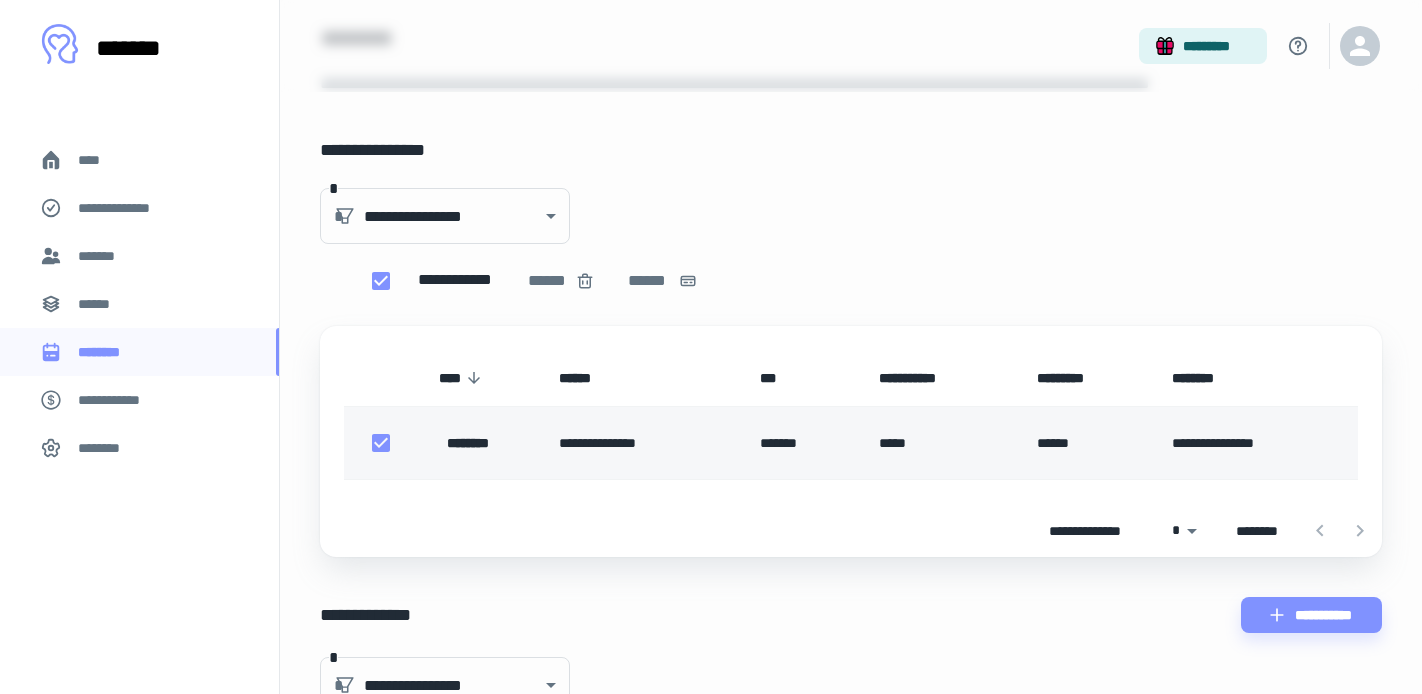click on "**********" at bounding box center [643, 443] 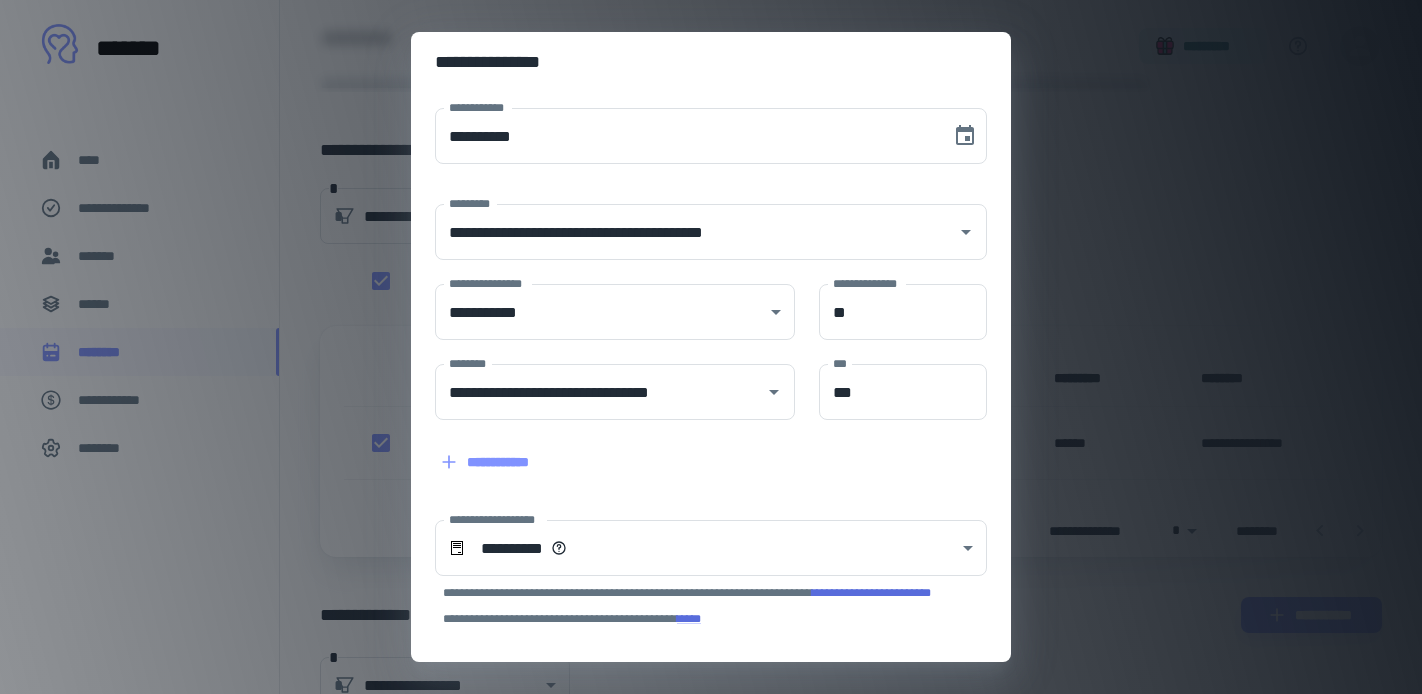 click on "**********" at bounding box center (699, 450) 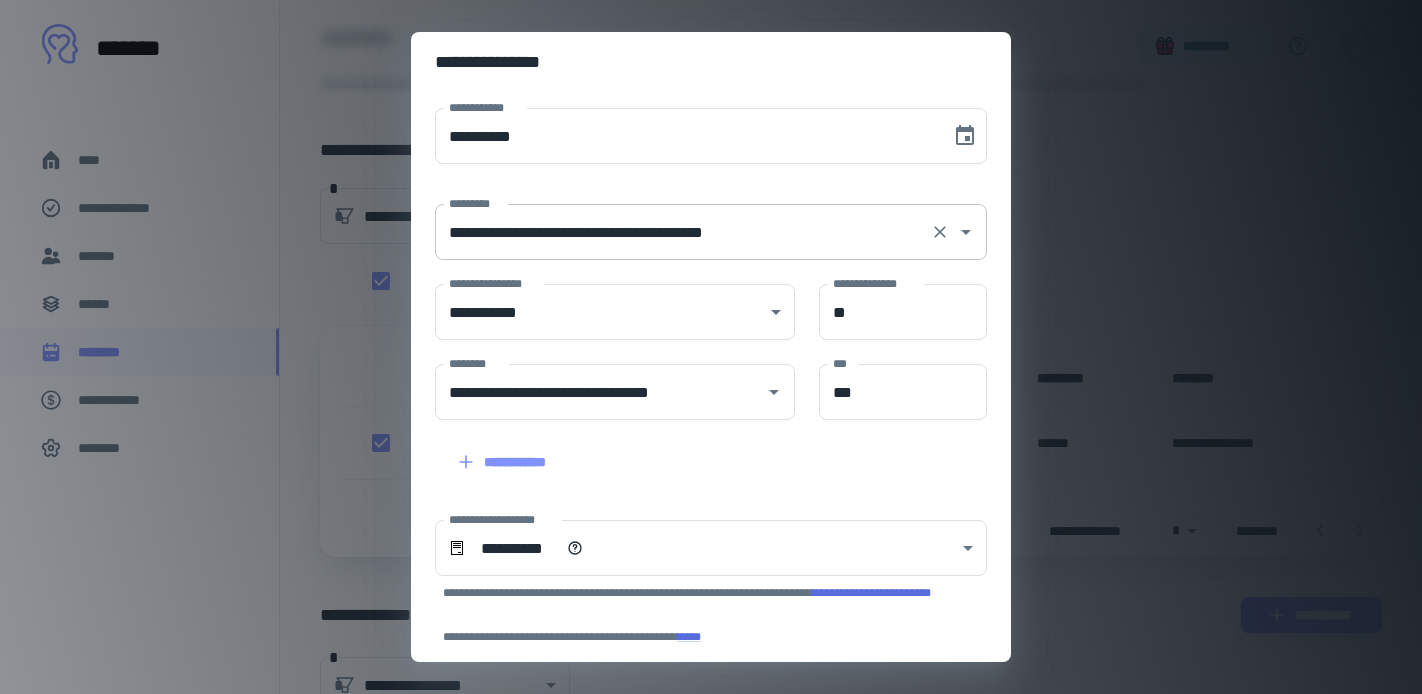 click on "**********" at bounding box center [683, 232] 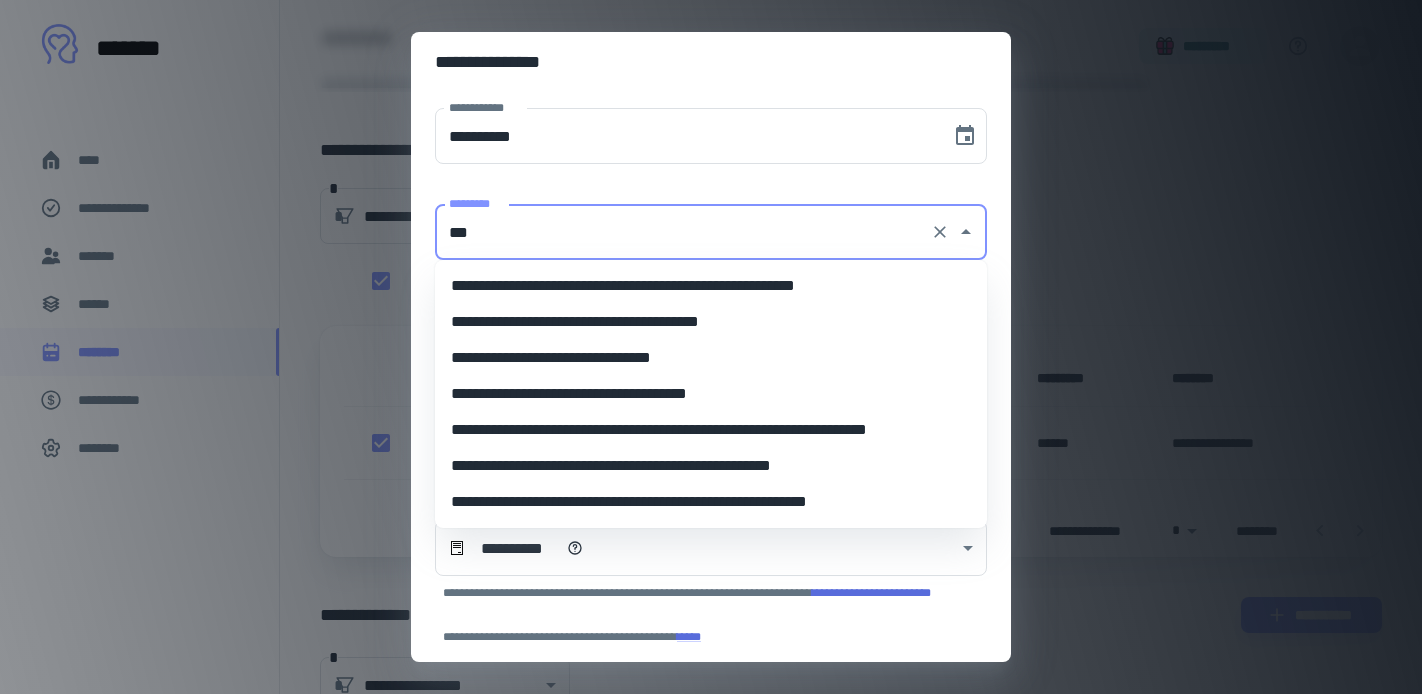 scroll, scrollTop: 0, scrollLeft: 0, axis: both 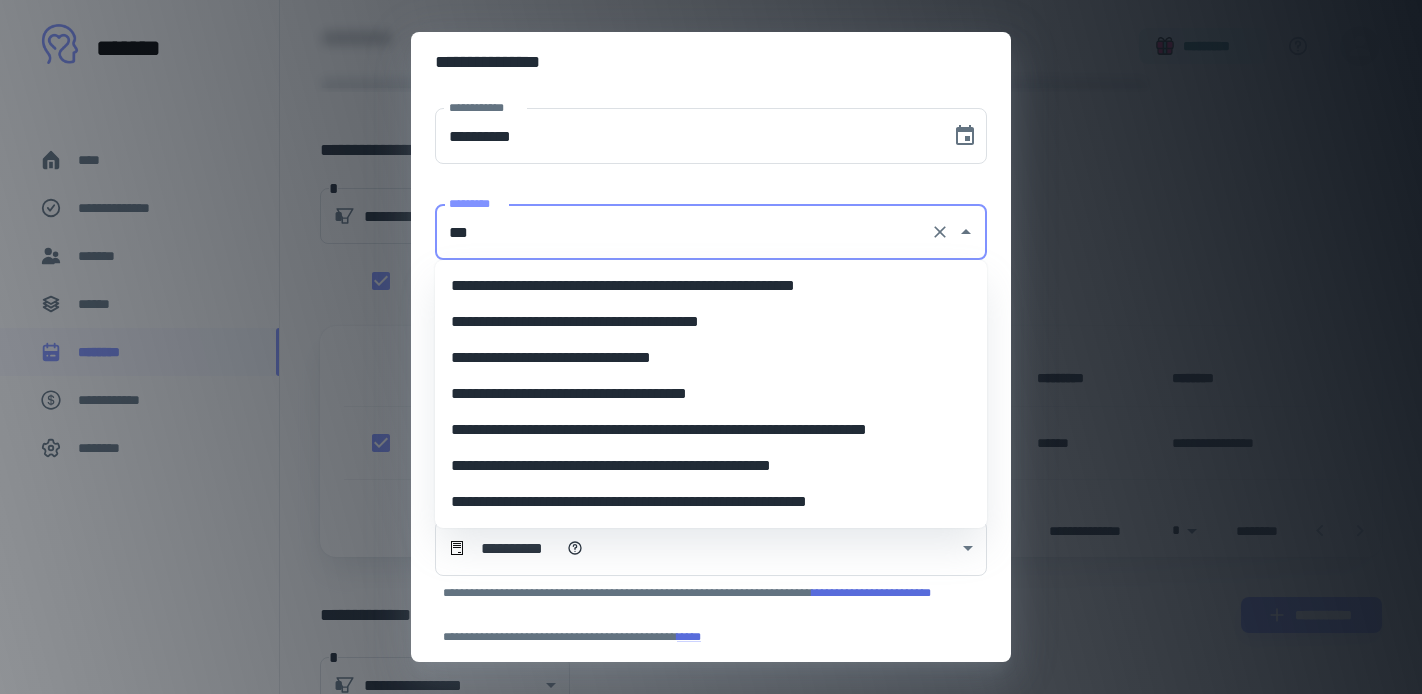 click on "**********" at bounding box center [711, 286] 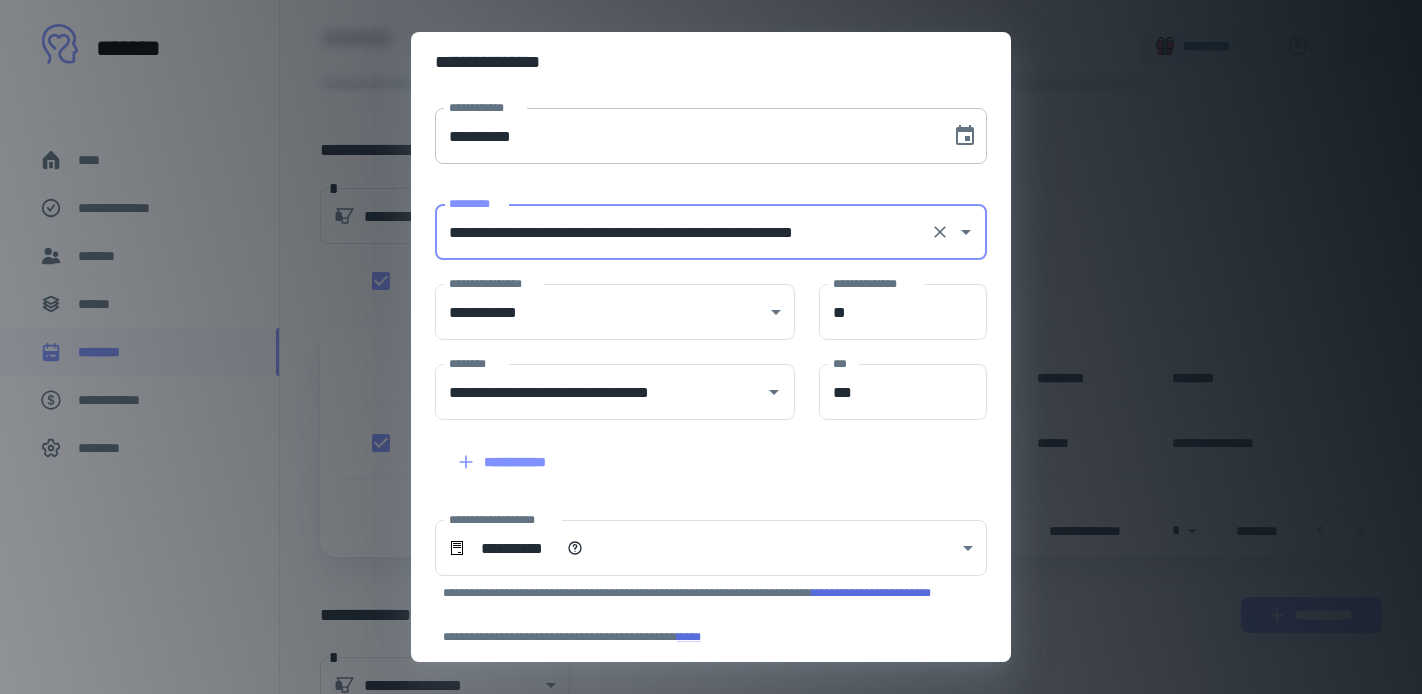 scroll, scrollTop: 162, scrollLeft: 0, axis: vertical 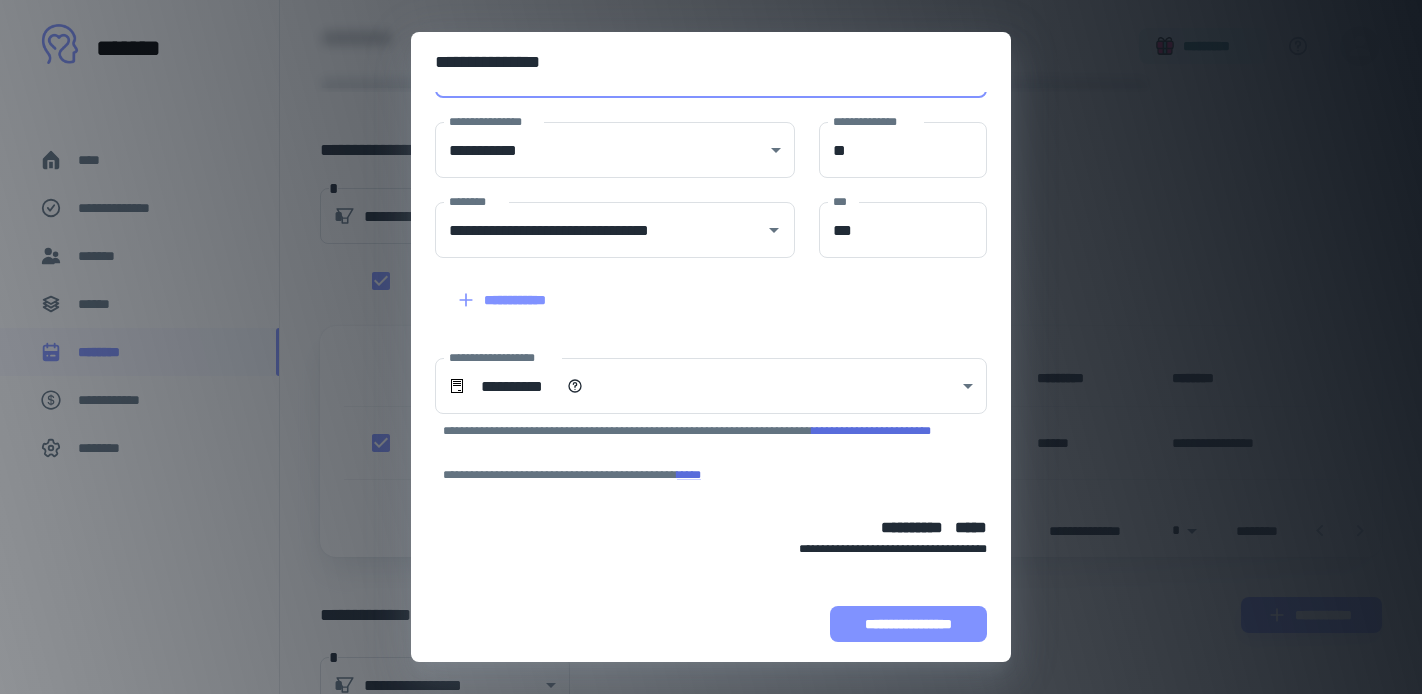 type on "**********" 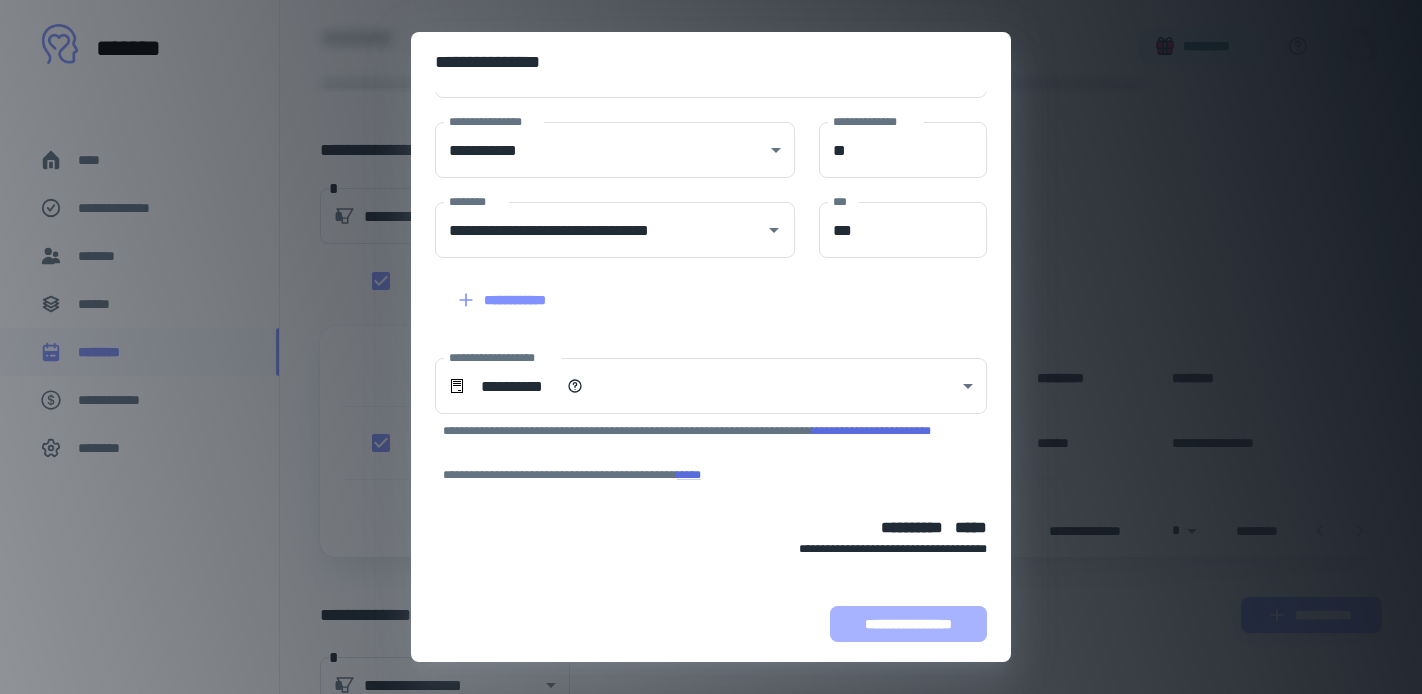 click on "**********" at bounding box center (908, 624) 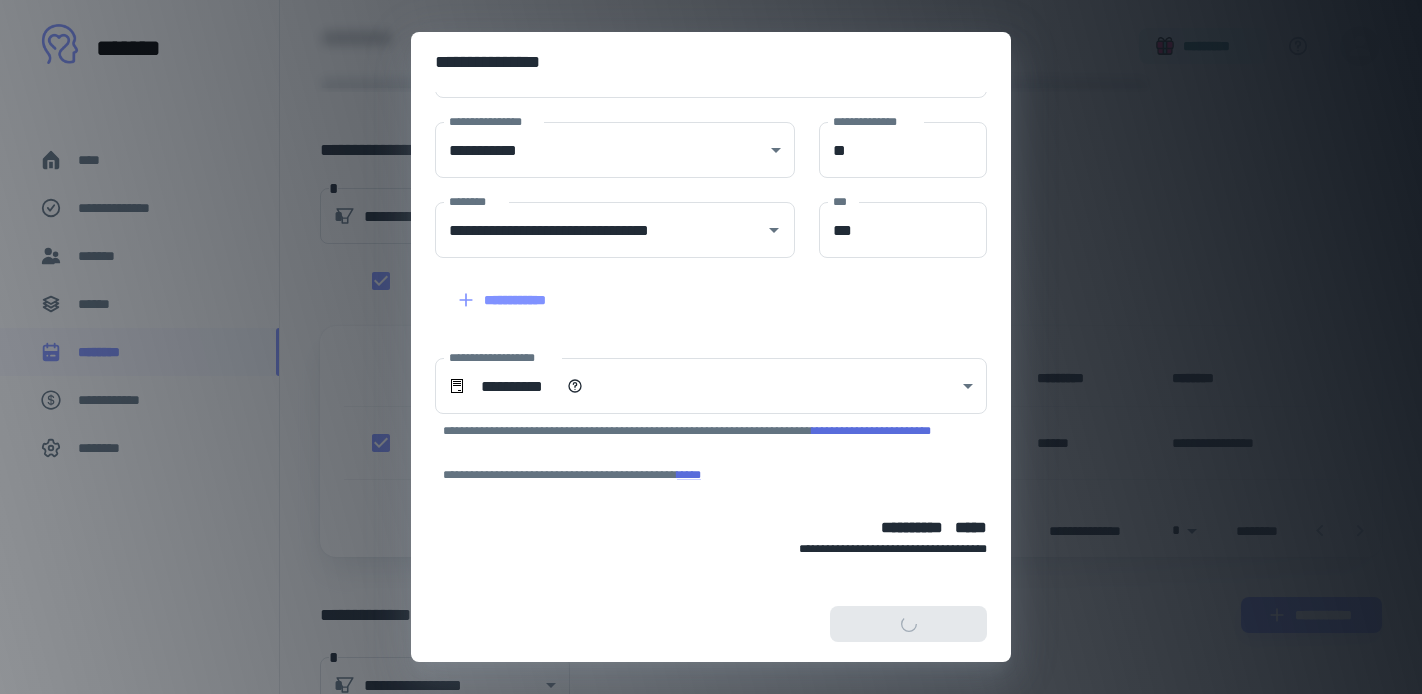 scroll, scrollTop: 288, scrollLeft: 0, axis: vertical 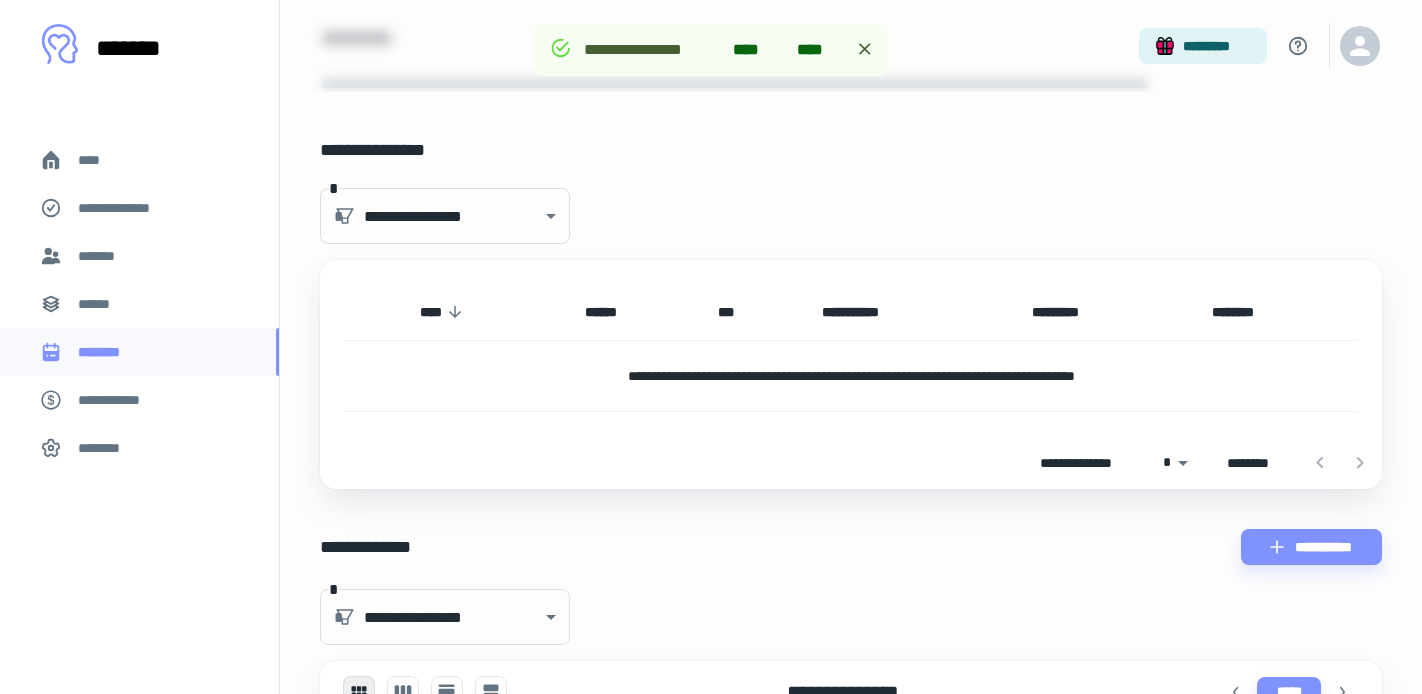 click on "******" at bounding box center (100, 304) 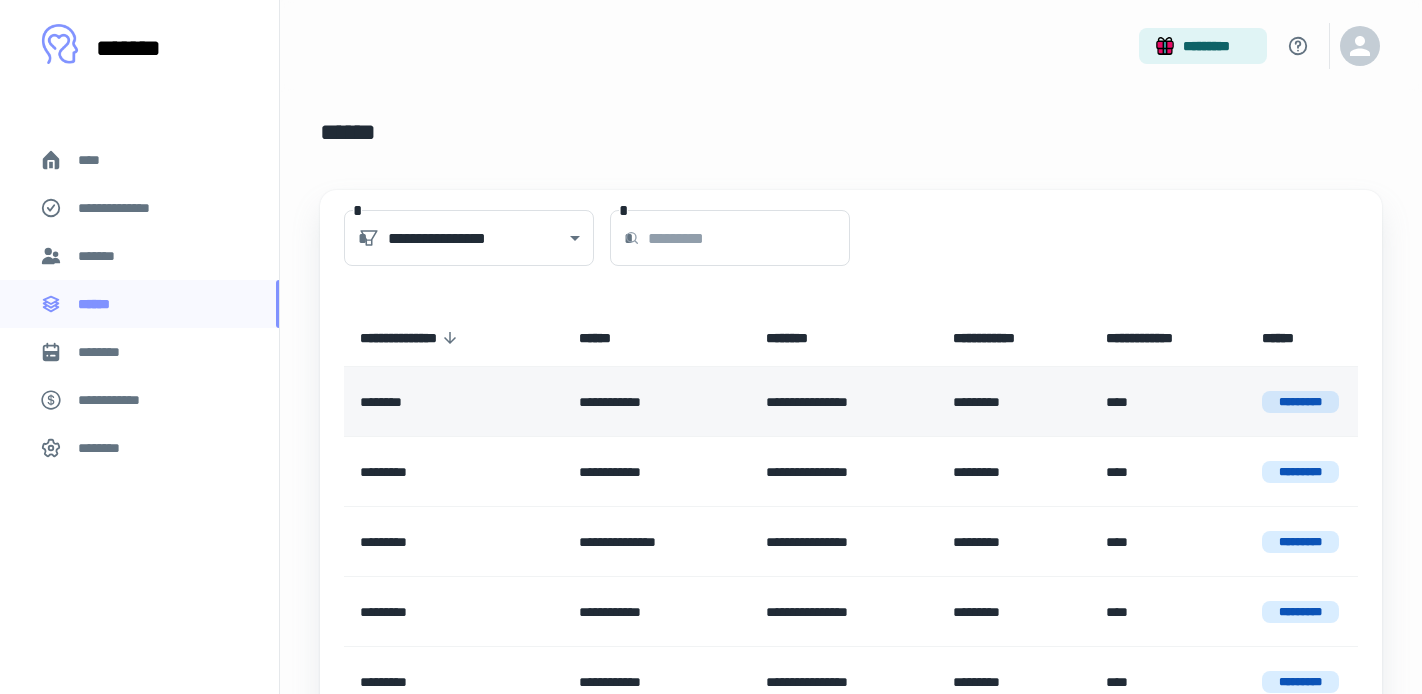 scroll, scrollTop: 0, scrollLeft: 0, axis: both 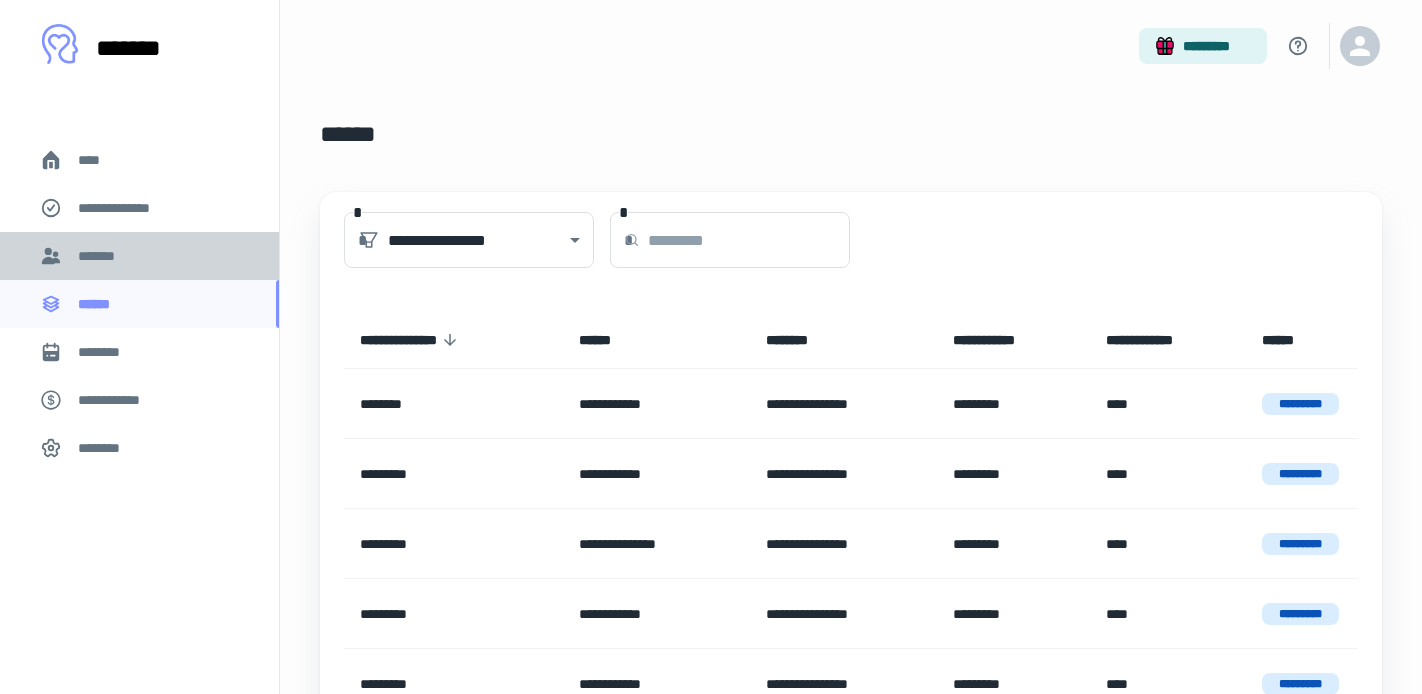 click on "*******" at bounding box center [139, 256] 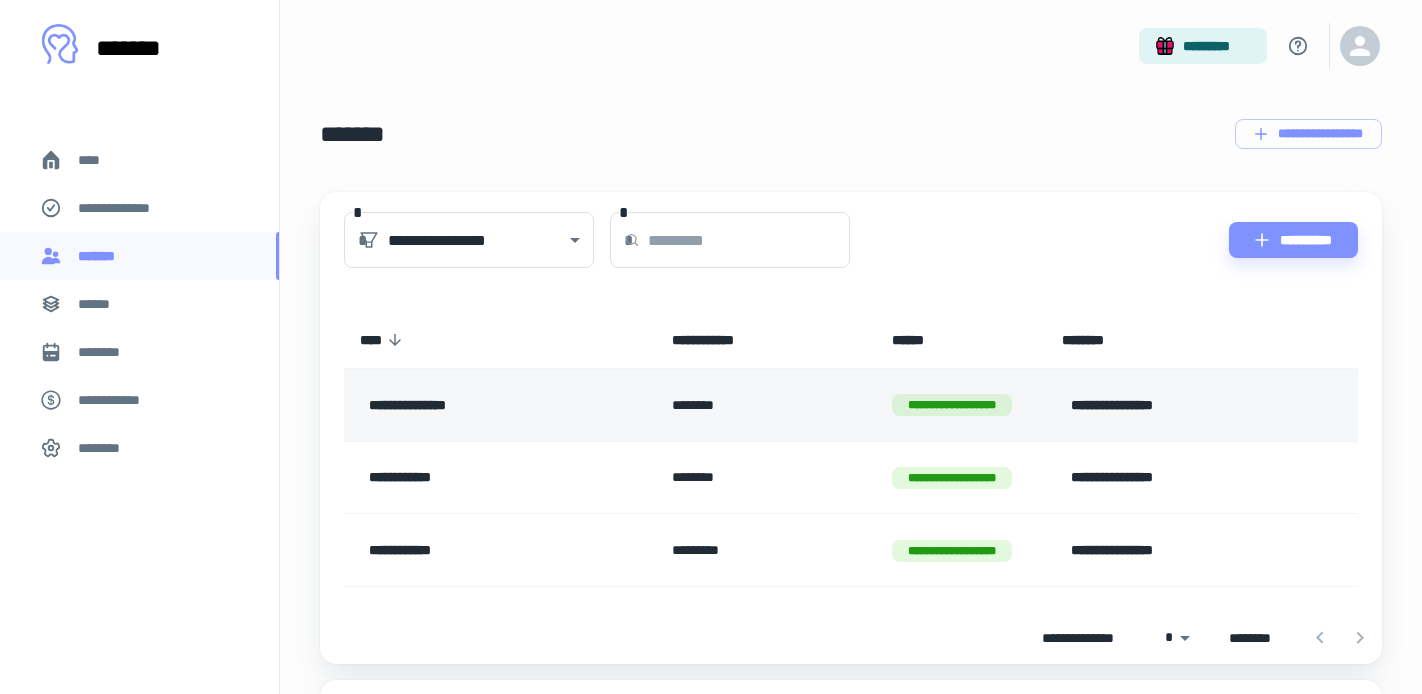 click on "********" at bounding box center (766, 405) 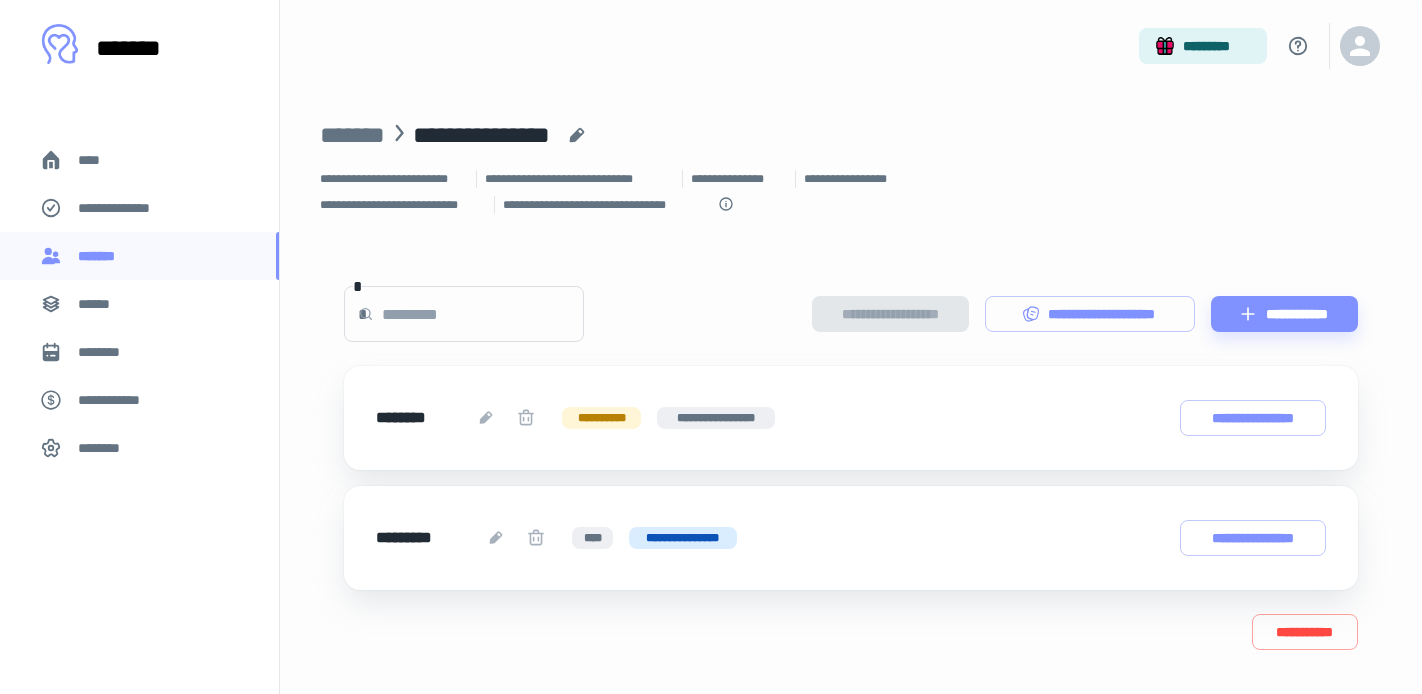 scroll, scrollTop: 34, scrollLeft: 0, axis: vertical 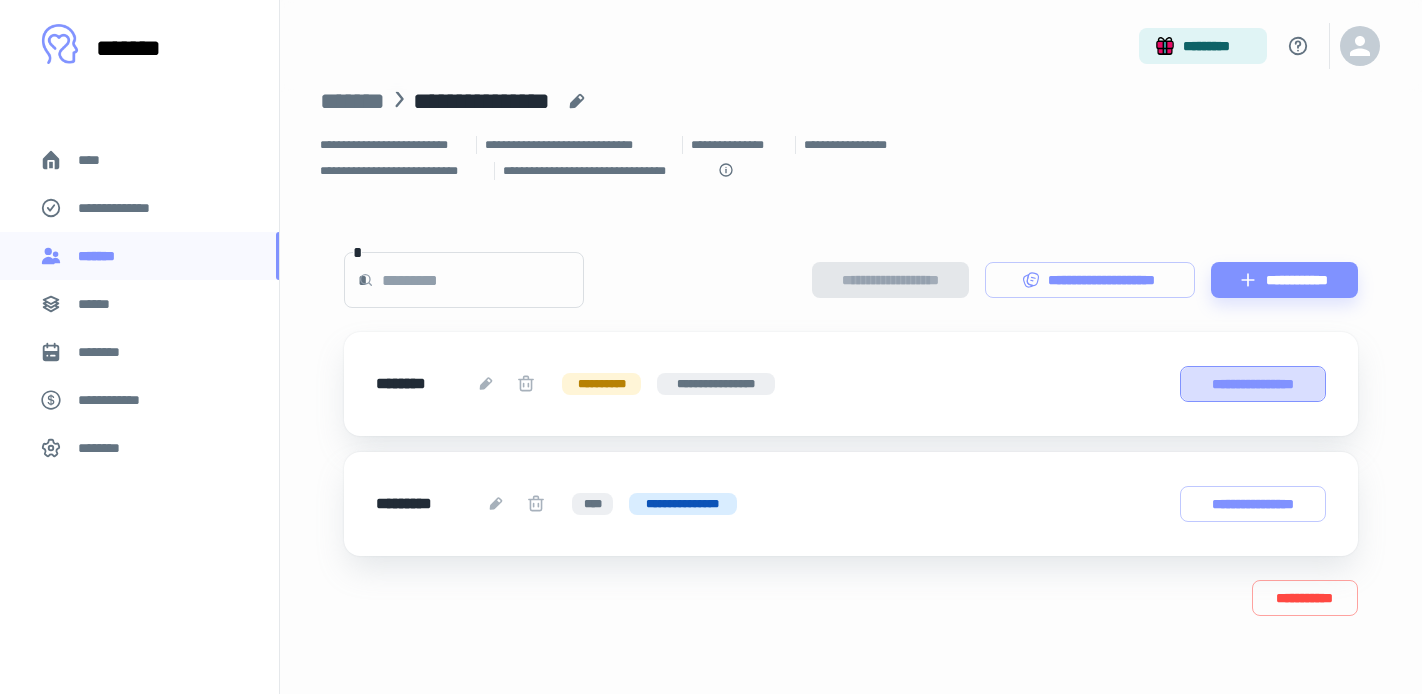 click on "**********" at bounding box center [1253, 384] 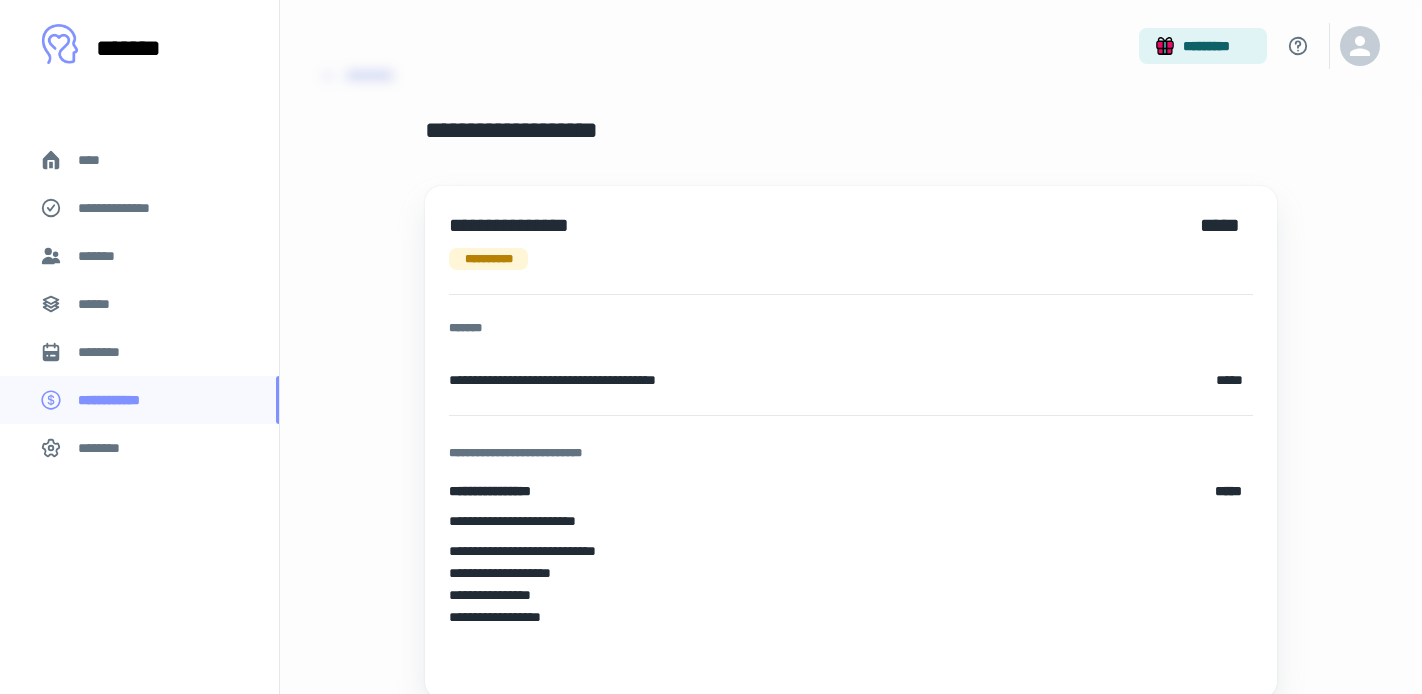 scroll, scrollTop: 53, scrollLeft: 0, axis: vertical 